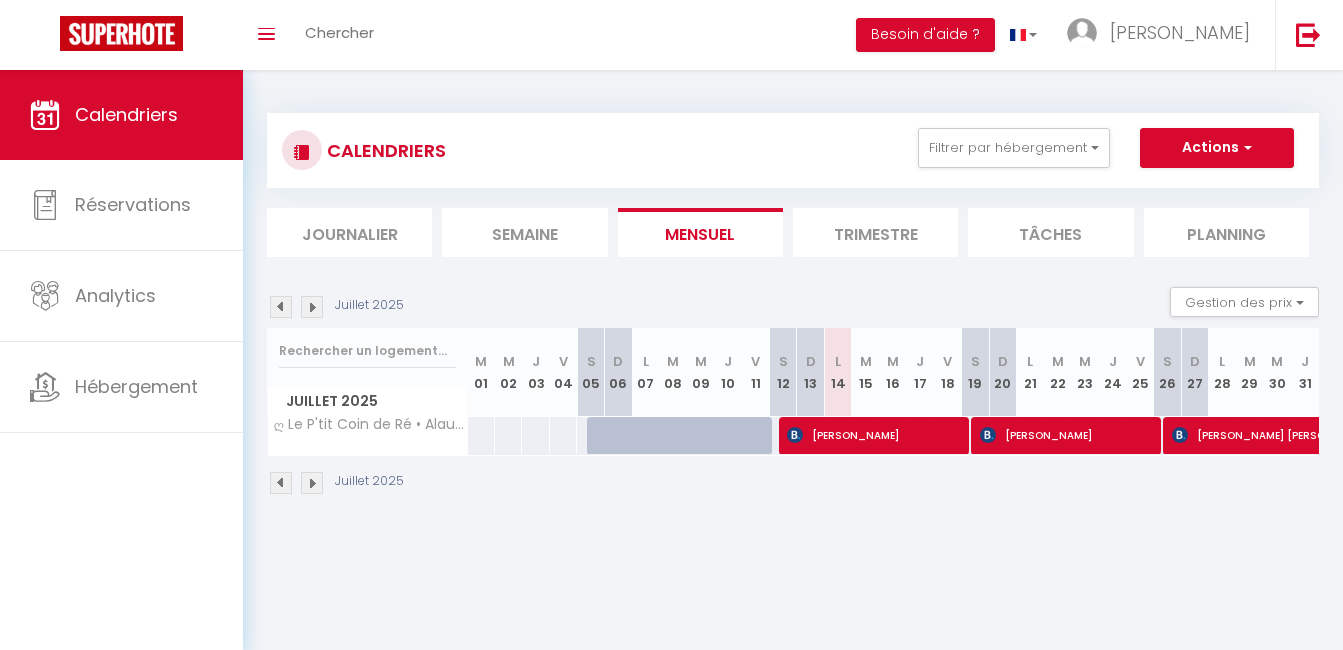 scroll, scrollTop: 0, scrollLeft: 0, axis: both 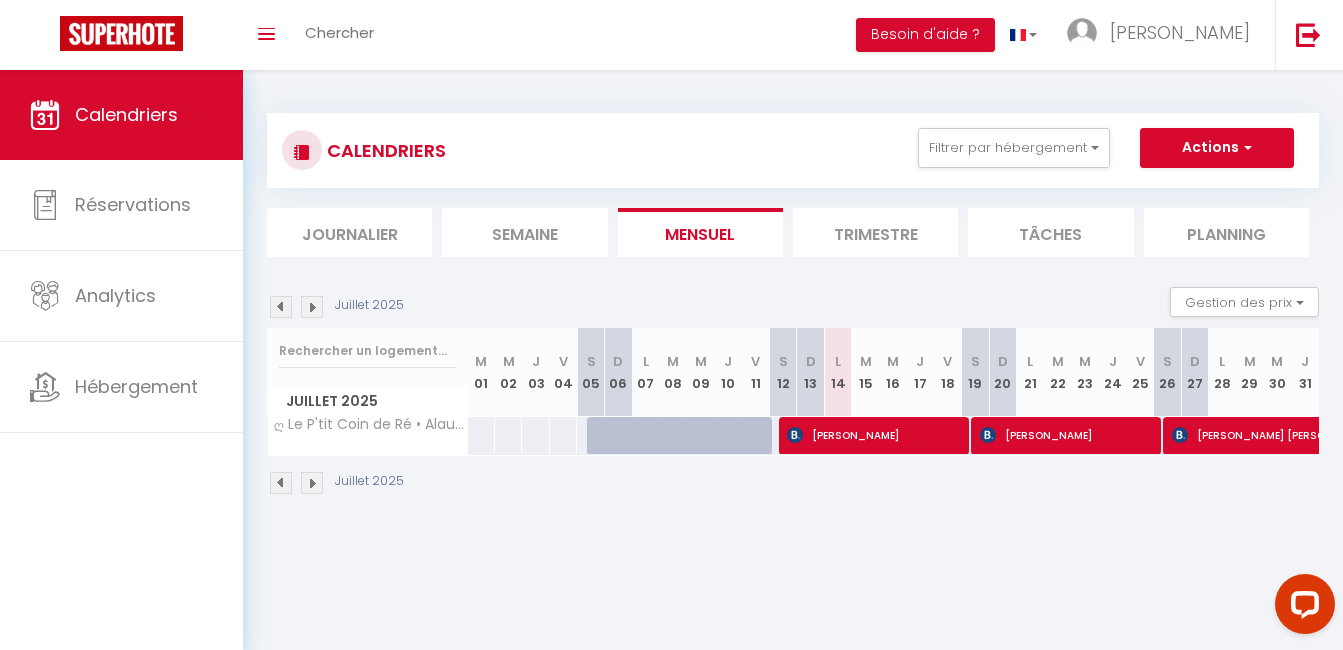 click at bounding box center (312, 483) 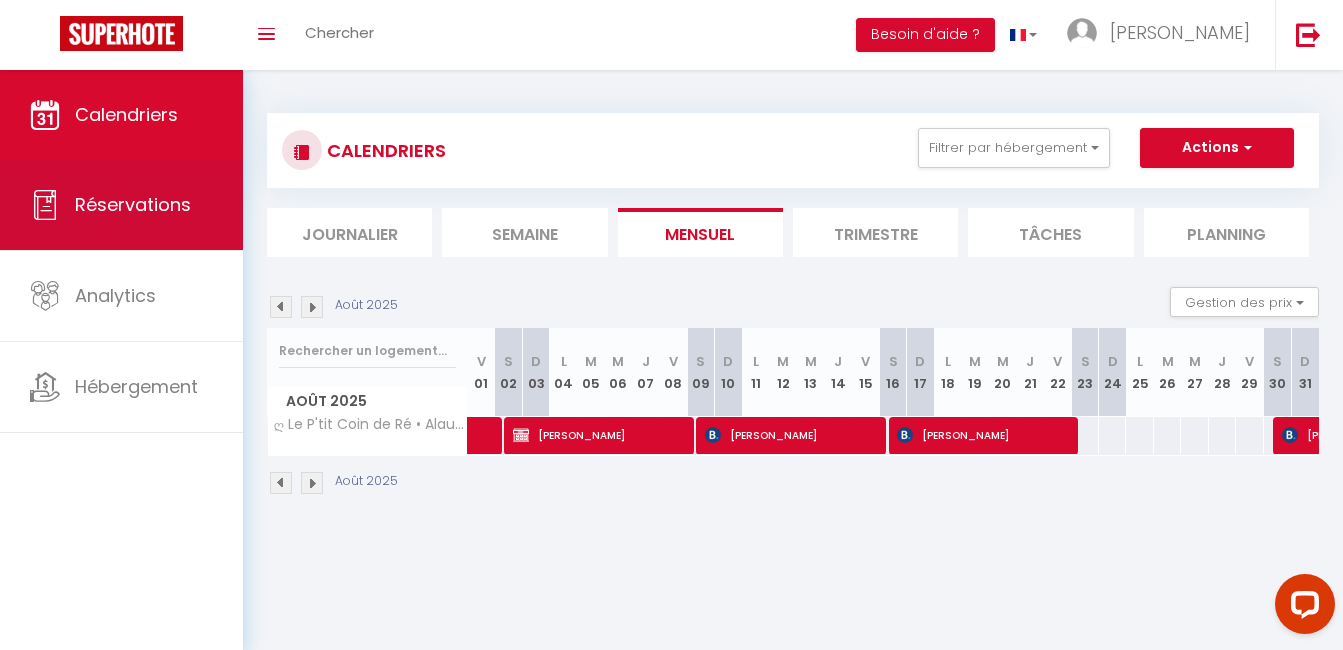 click on "Réservations" at bounding box center (121, 205) 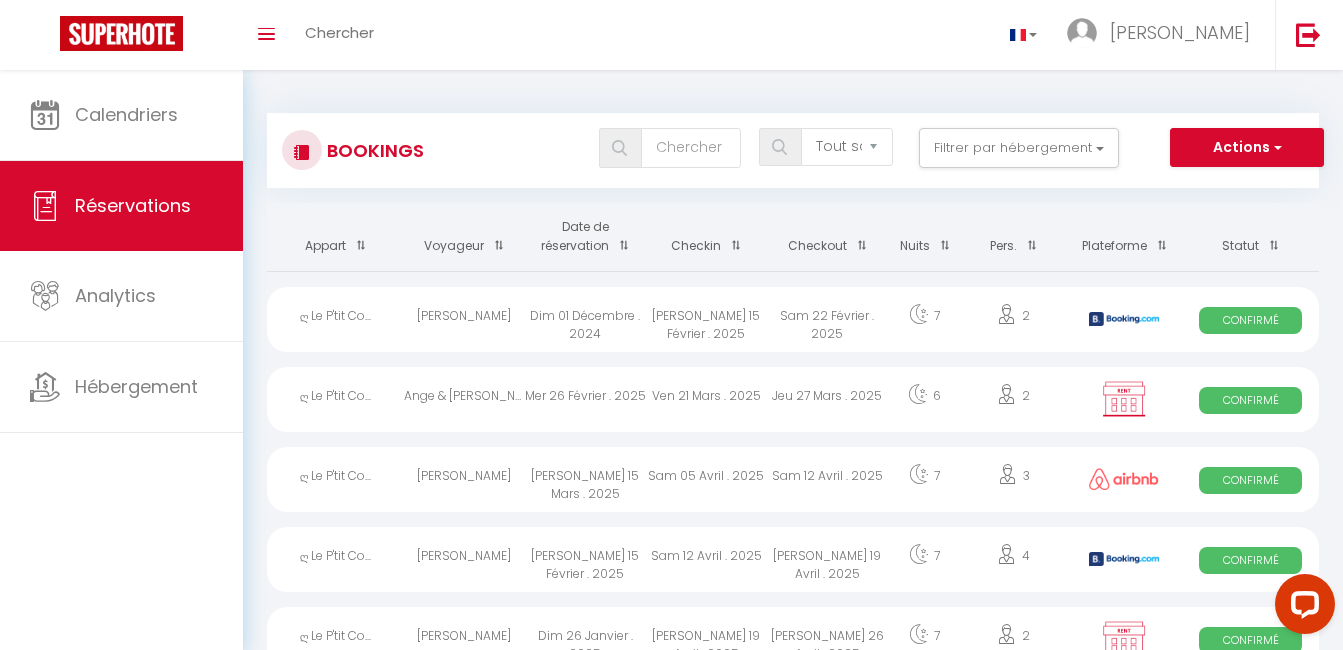 click at bounding box center (731, 245) 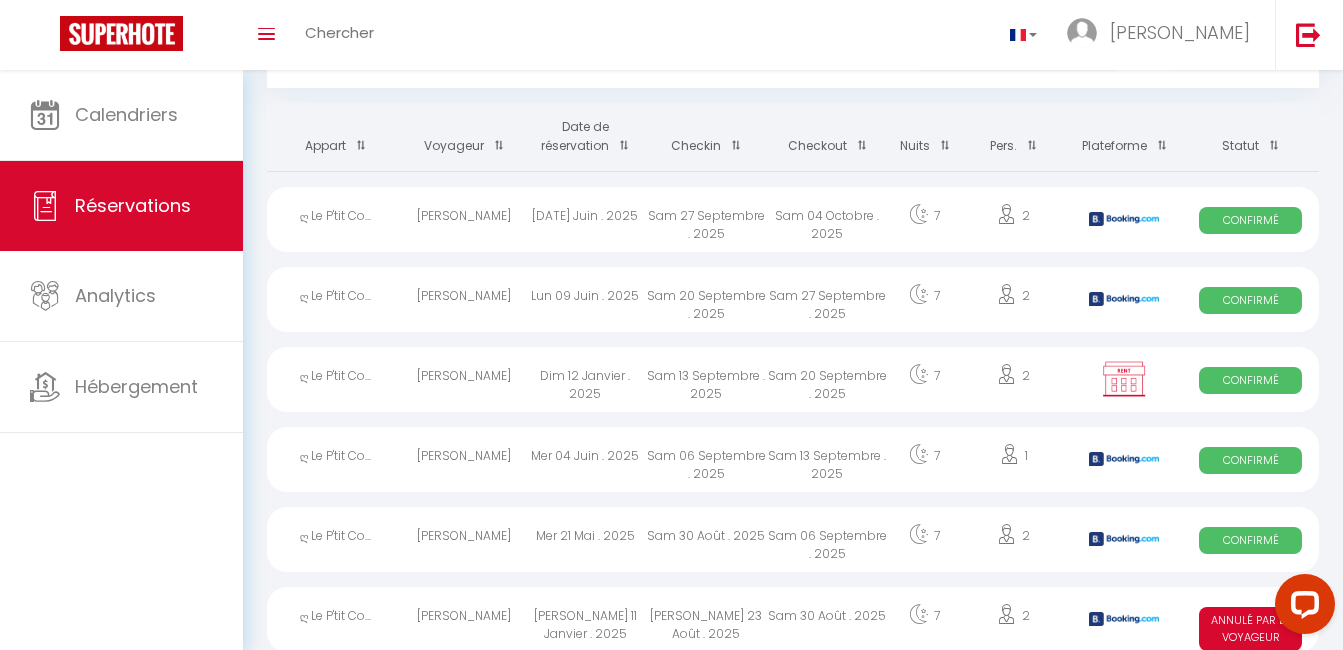 scroll, scrollTop: 0, scrollLeft: 0, axis: both 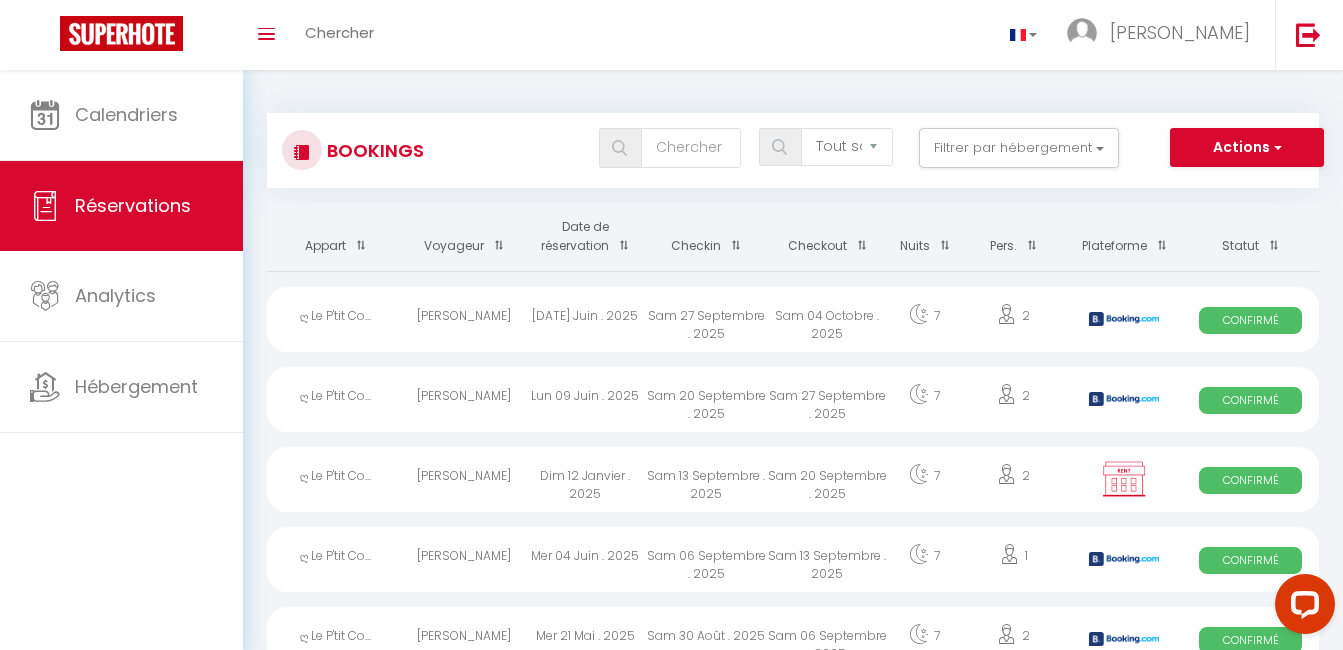 click at bounding box center [731, 245] 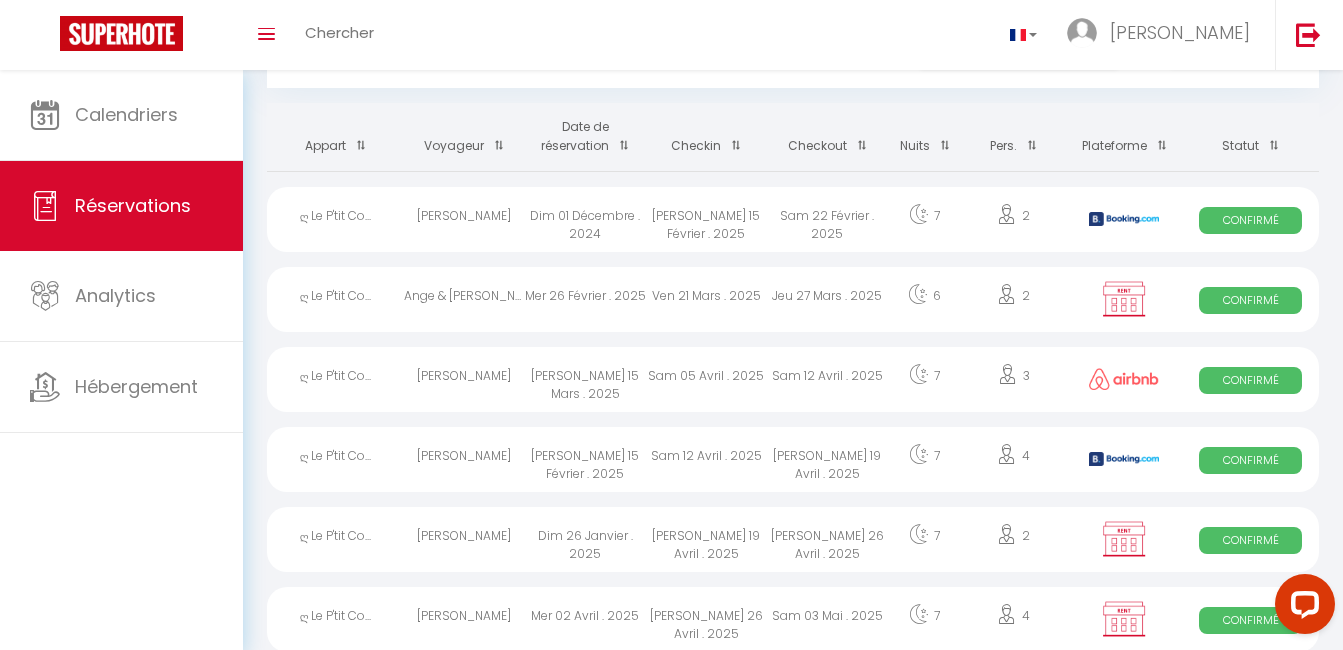 scroll, scrollTop: 0, scrollLeft: 0, axis: both 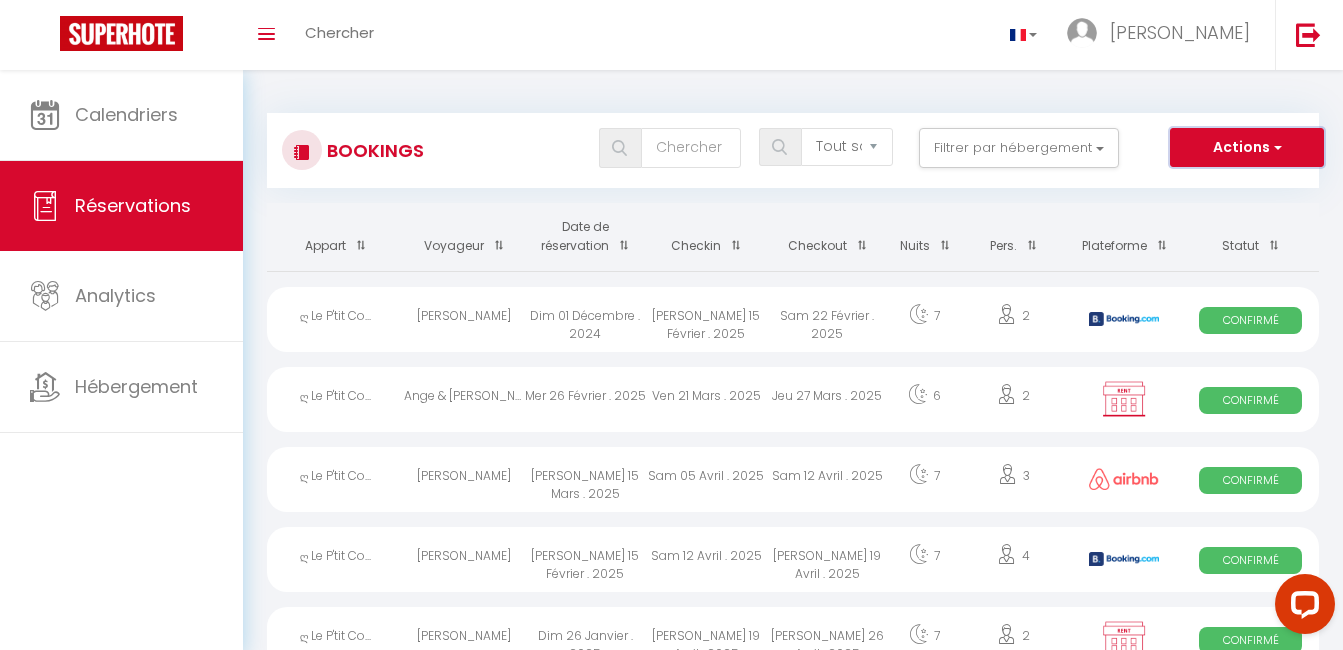 click on "Actions" at bounding box center (1247, 148) 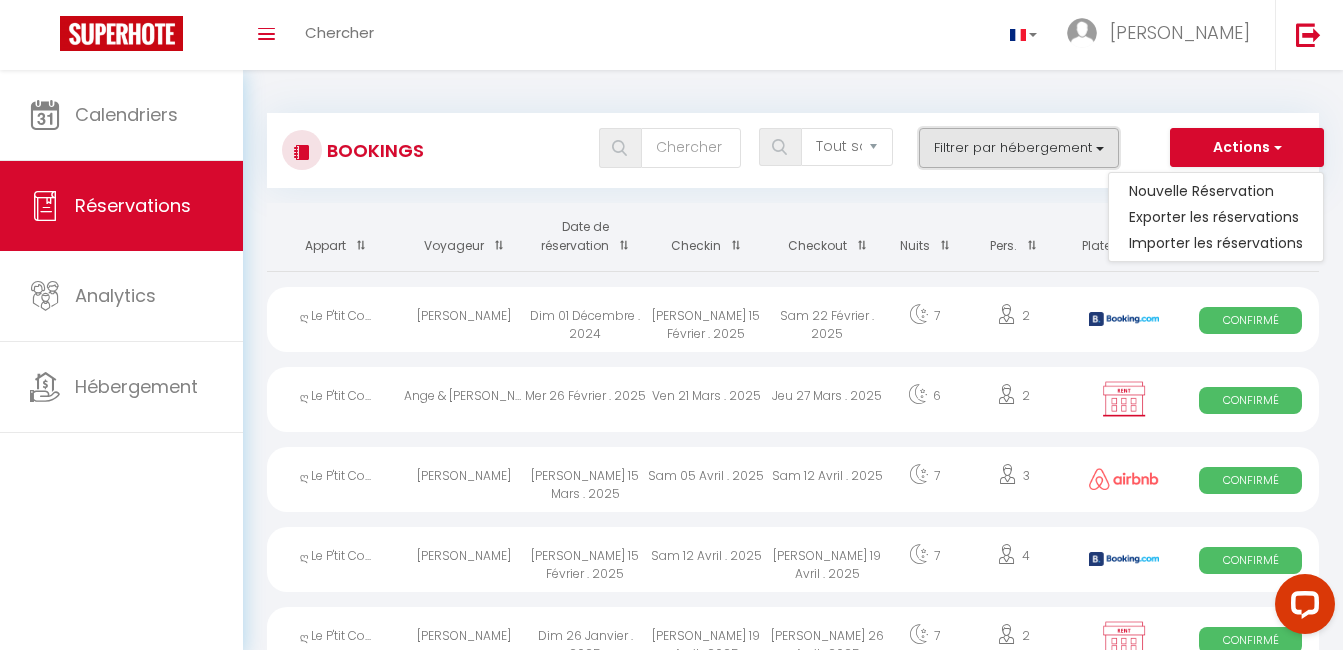 click on "Filtrer par hébergement" at bounding box center [1019, 148] 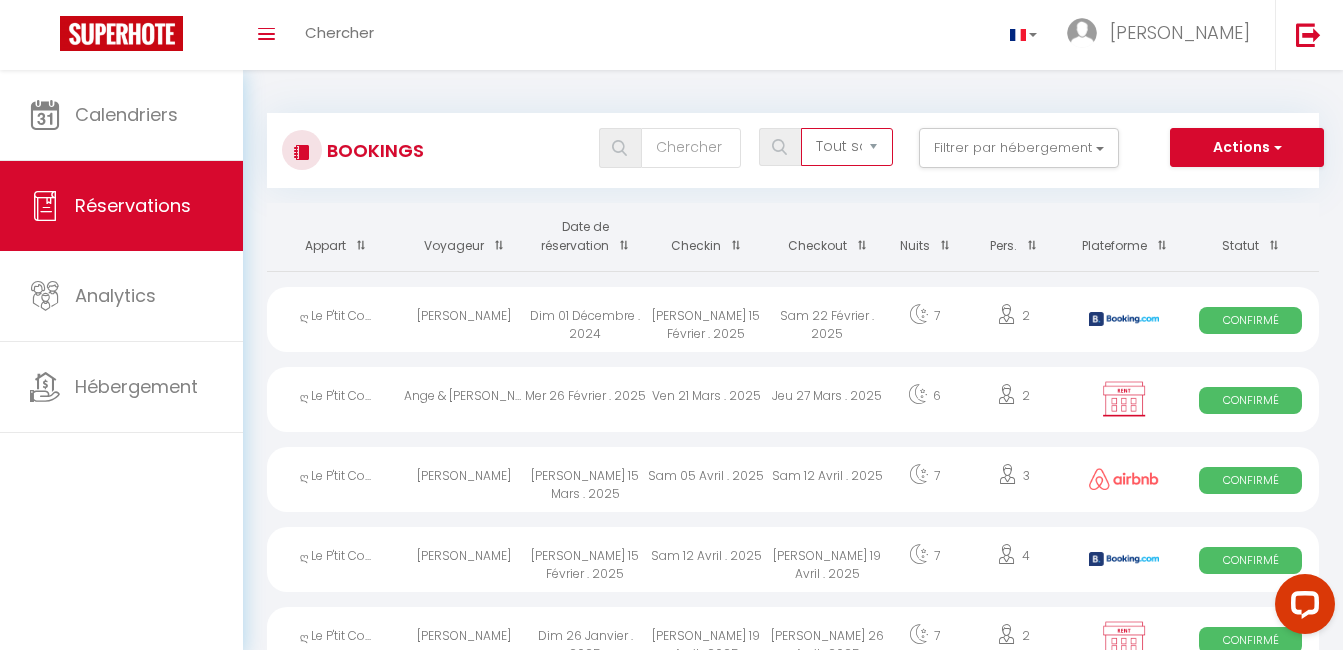 click on "Tous les statuts   Annulé   Confirmé   Non Confirmé   Tout sauf annulé   No Show   Request" at bounding box center (847, 147) 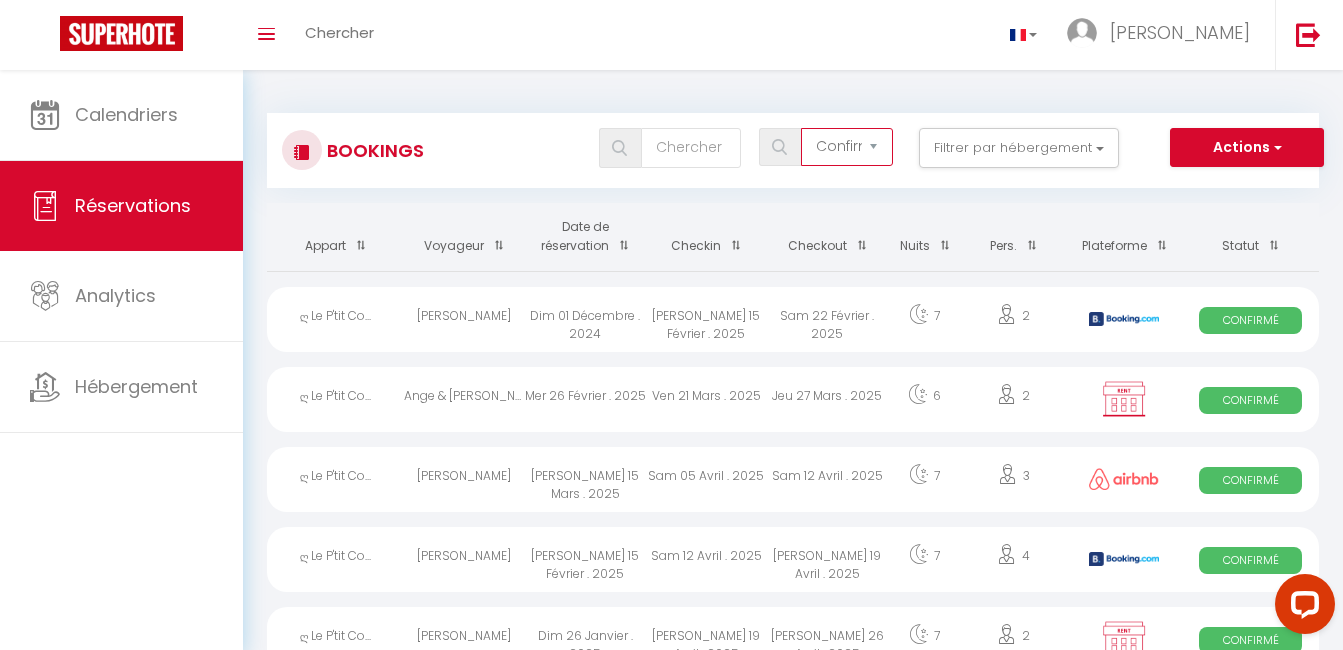click on "Tous les statuts   Annulé   Confirmé   Non Confirmé   Tout sauf annulé   No Show   Request" at bounding box center (847, 147) 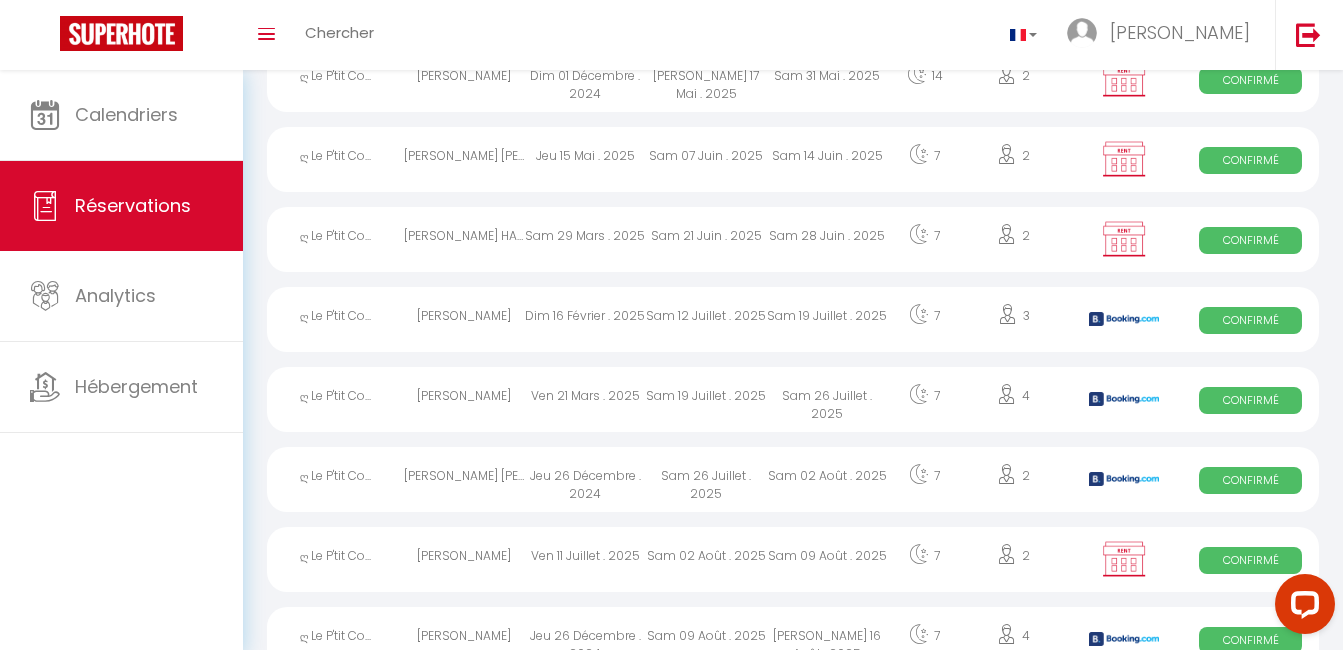 scroll, scrollTop: 900, scrollLeft: 0, axis: vertical 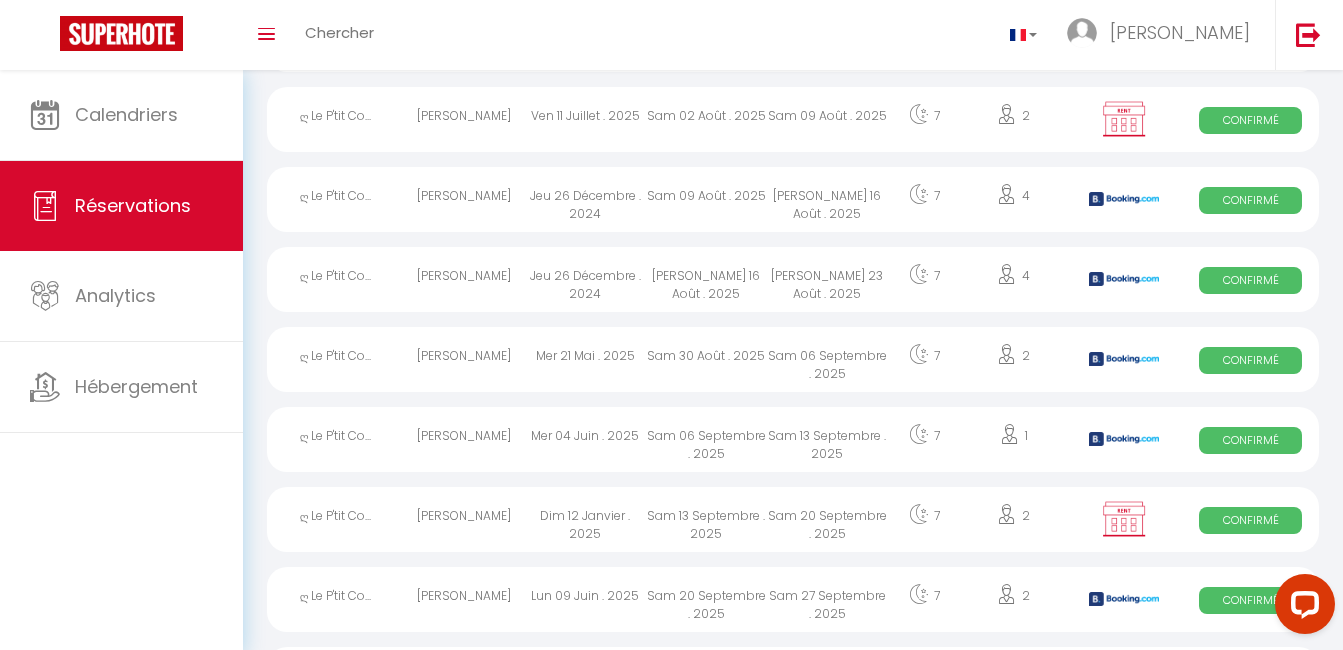 click on "[PERSON_NAME]" at bounding box center [464, 279] 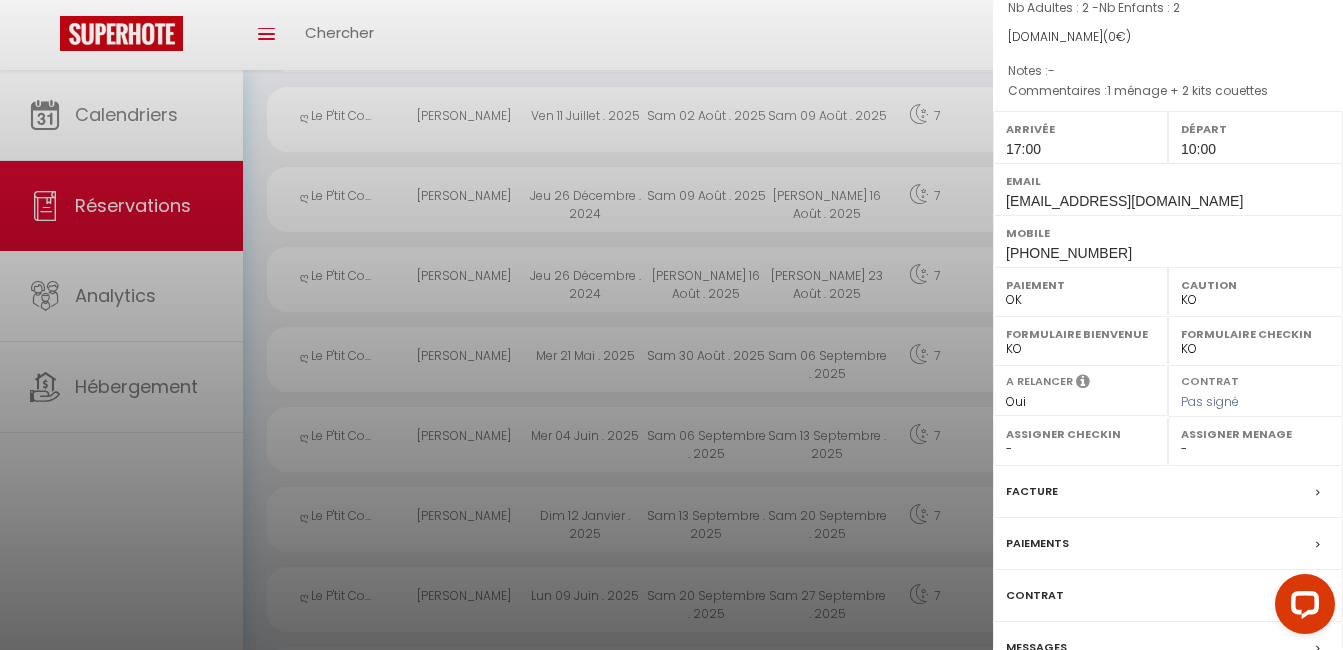 scroll, scrollTop: 0, scrollLeft: 0, axis: both 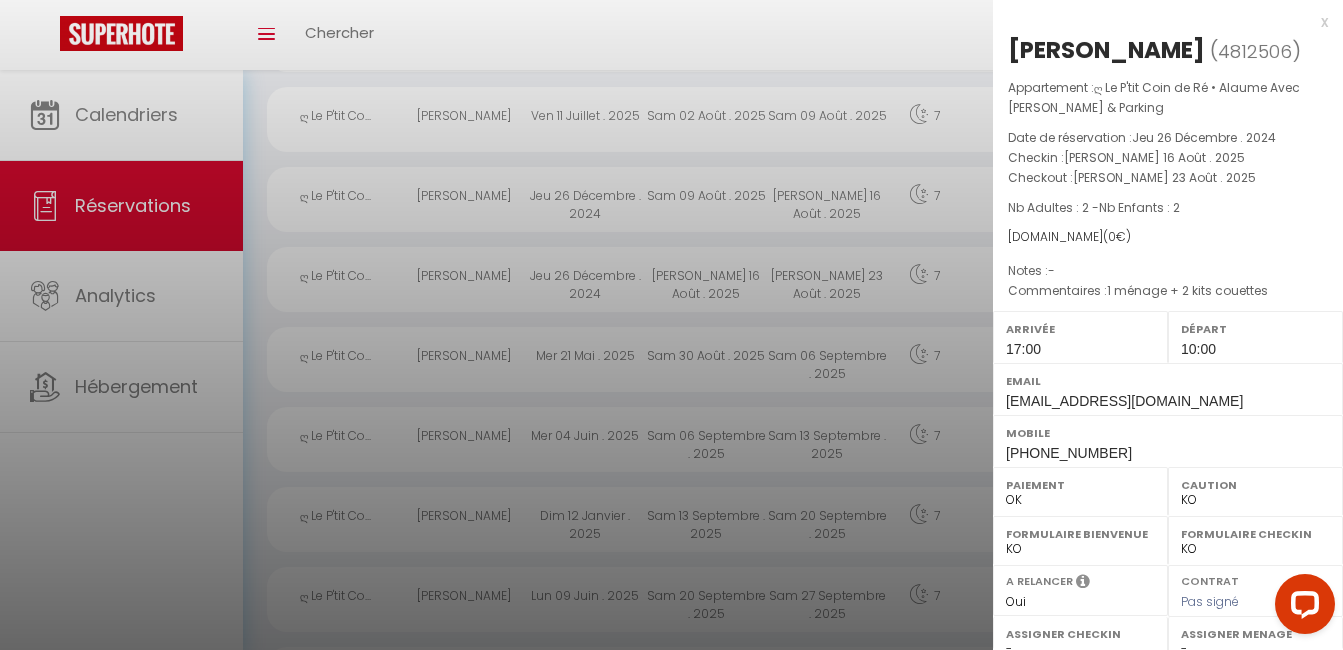 click on "Appartement :  ღ Le P'tit Coin de Ré • Alaume Avec [PERSON_NAME] & Parking   Date de réservation :  Jeu 26 Décembre . 2024   Checkin :  [PERSON_NAME] 16 Août . 2025   Checkout :  [PERSON_NAME] 23 Août . 2025
Nb Adultes : 2
-
Nb Enfants : 2
[DOMAIN_NAME]
( 0  €)
Notes :
-
Commentaires :
1 ménage + 2 kits couettes" at bounding box center (1168, 190) 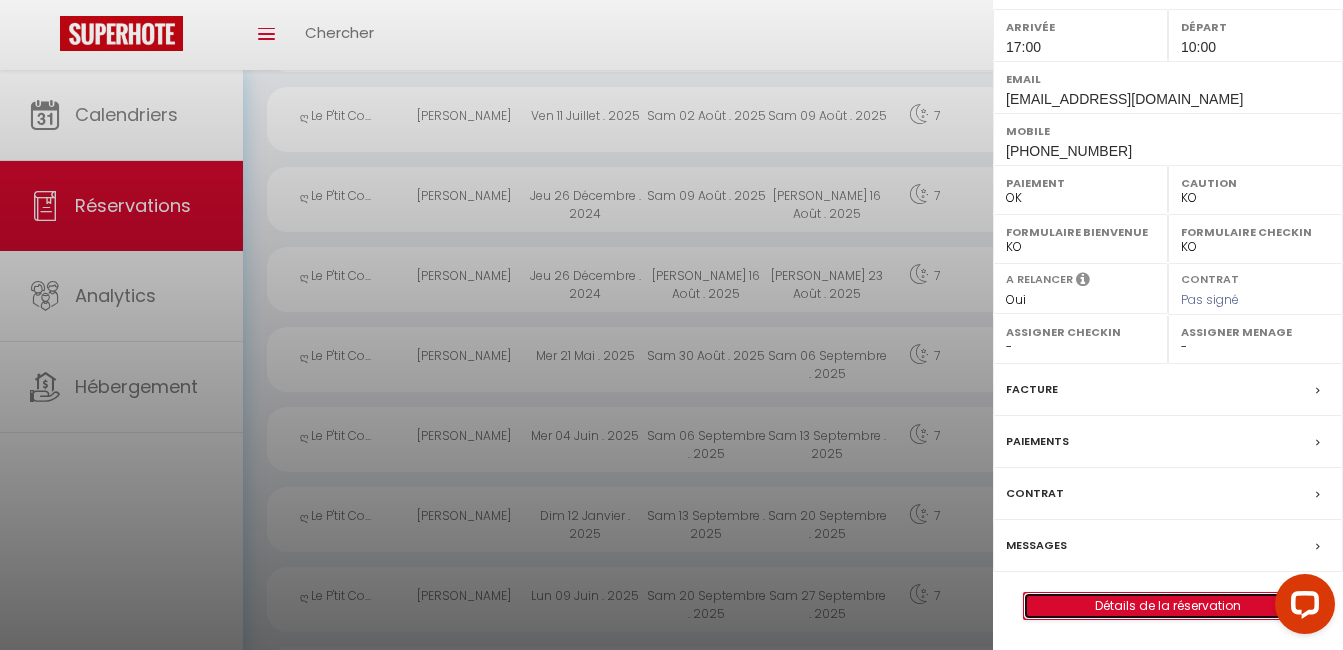 click on "Détails de la réservation" at bounding box center (1168, 606) 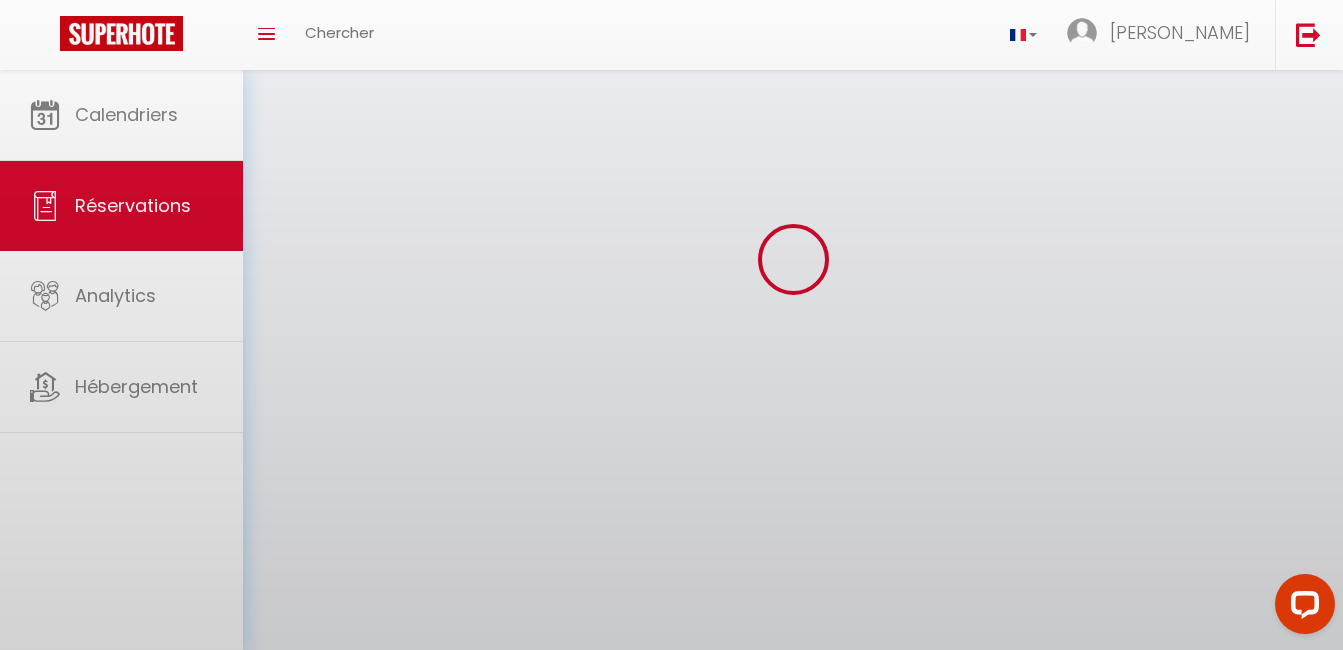 scroll, scrollTop: 0, scrollLeft: 0, axis: both 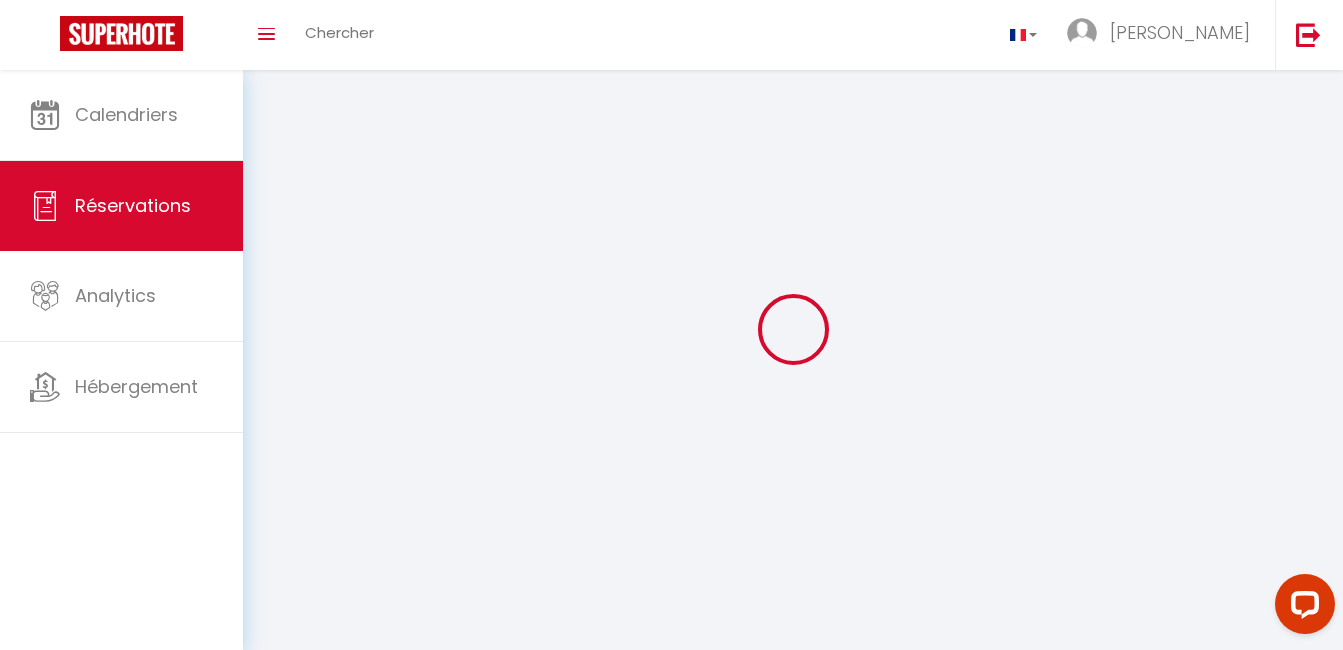 select 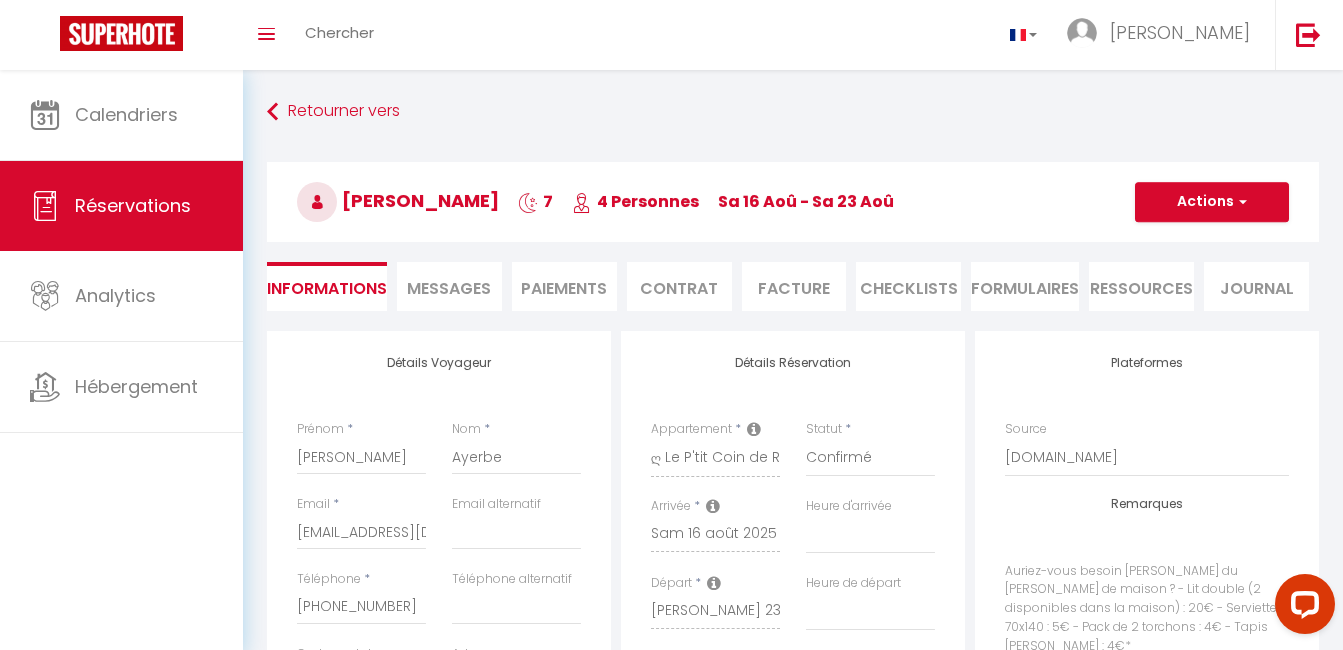 select 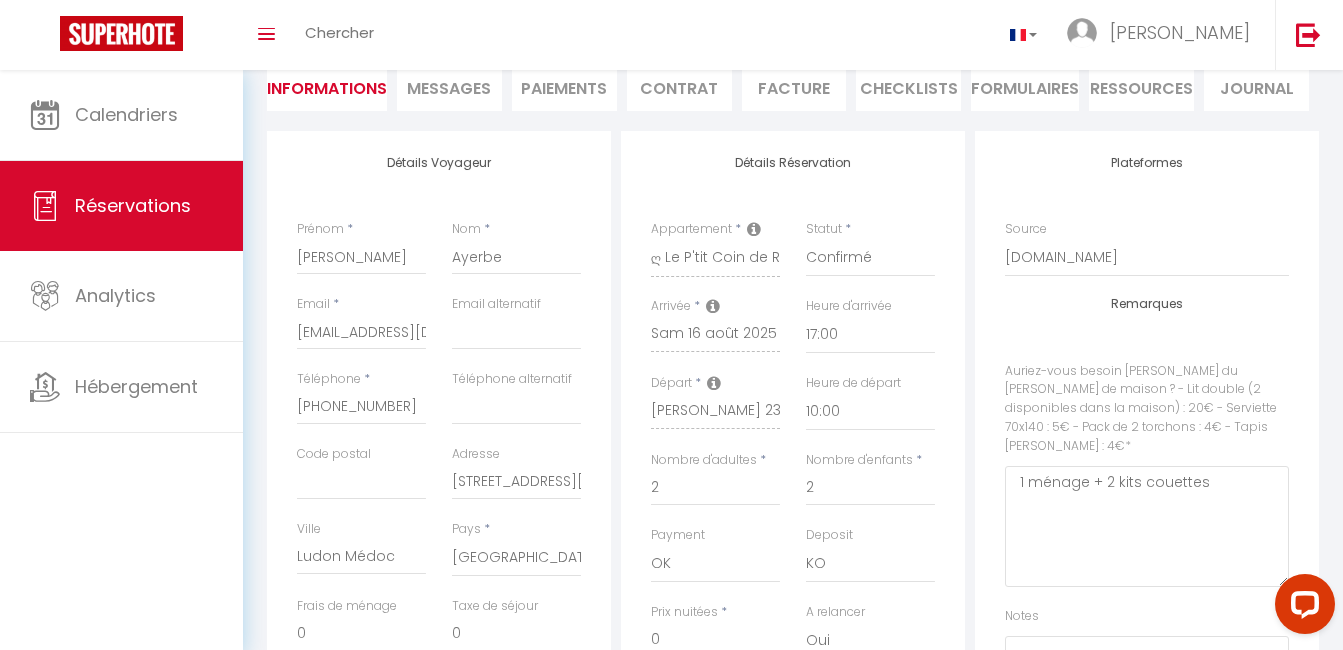 scroll, scrollTop: 0, scrollLeft: 0, axis: both 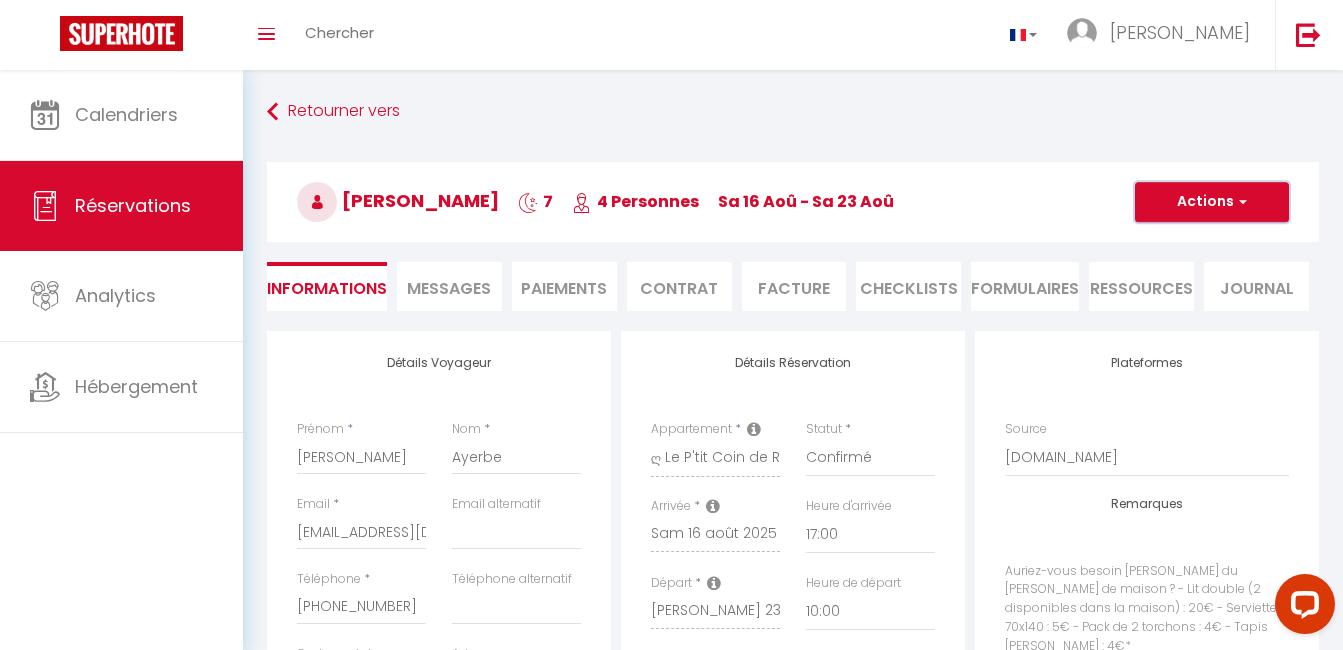 click on "Actions" at bounding box center [1212, 202] 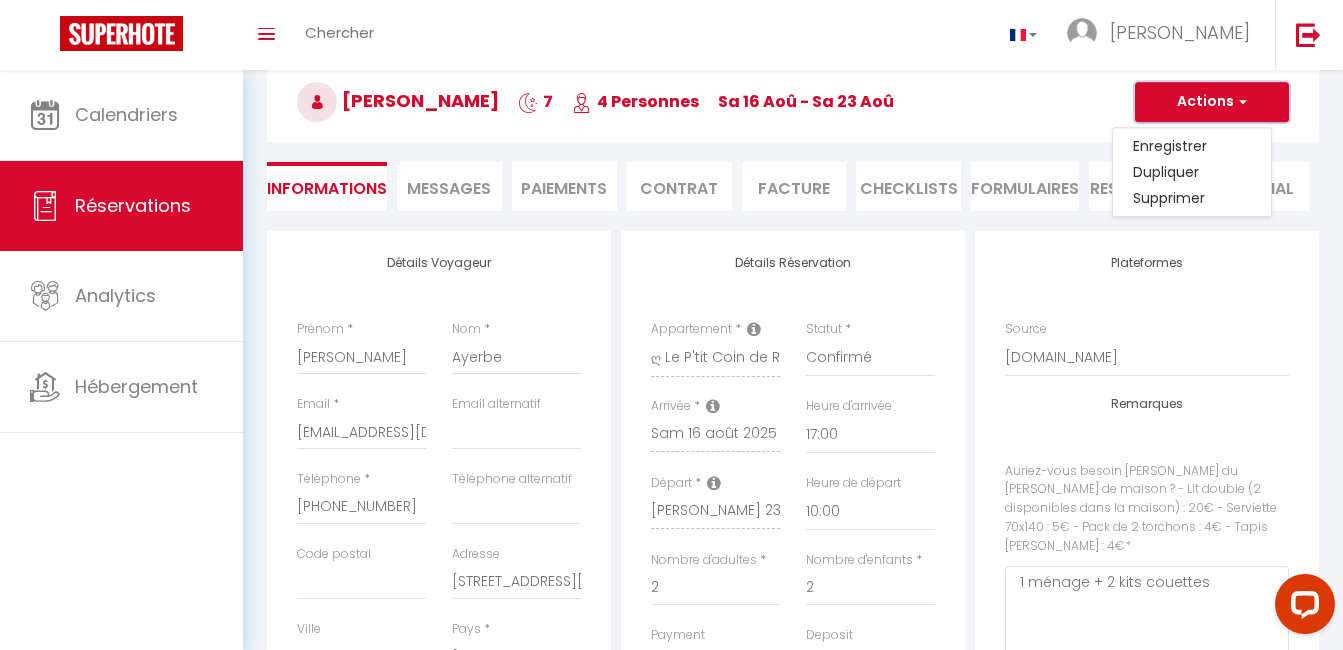 scroll, scrollTop: 200, scrollLeft: 0, axis: vertical 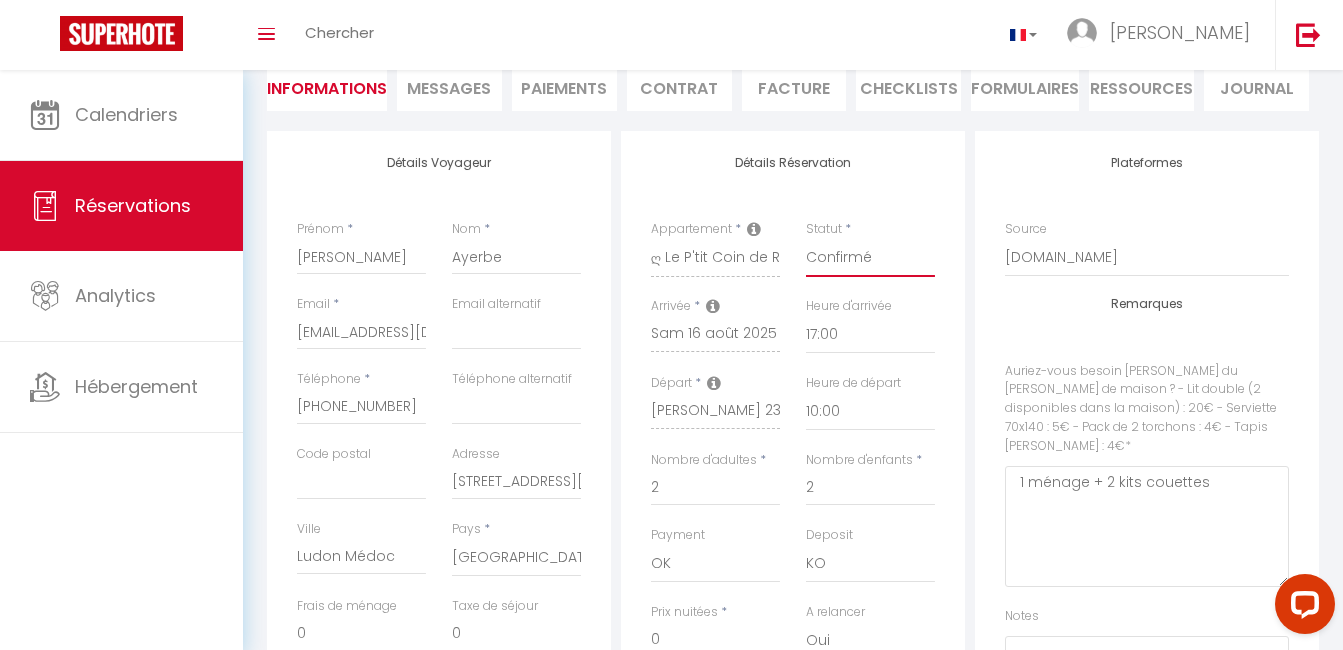 click on "Confirmé Non Confirmé [PERSON_NAME] par le voyageur No Show Request" at bounding box center [870, 258] 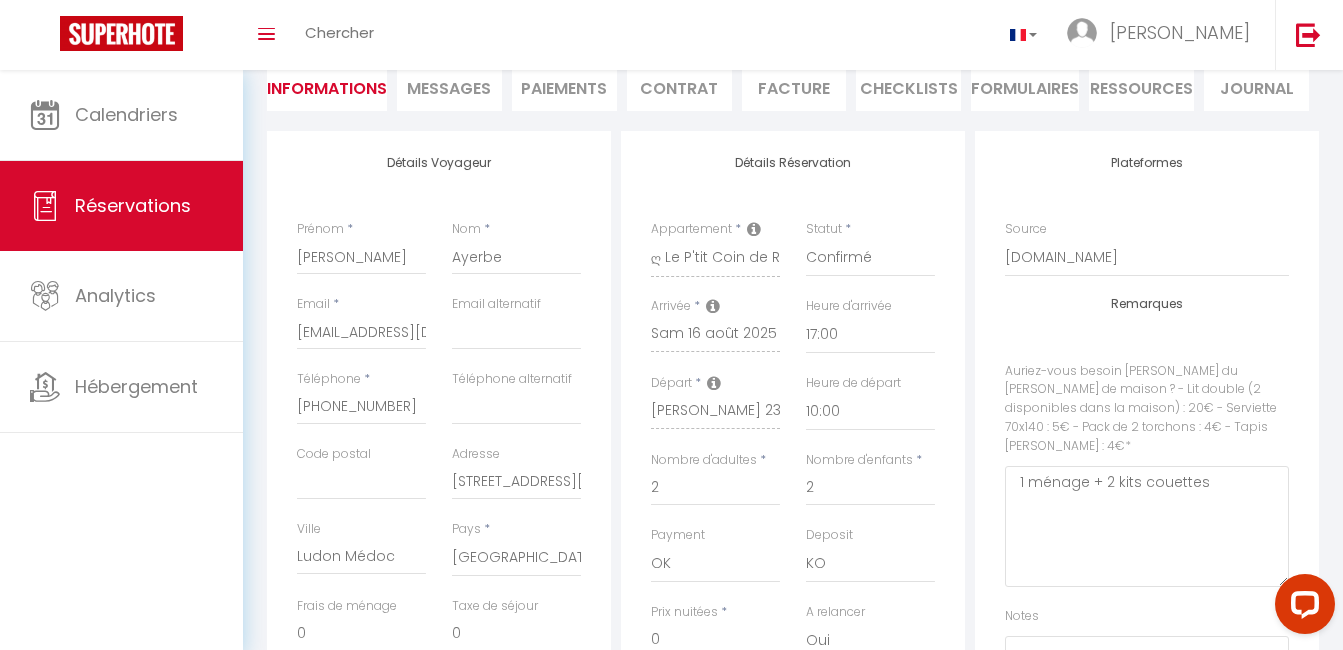 click at bounding box center (713, 306) 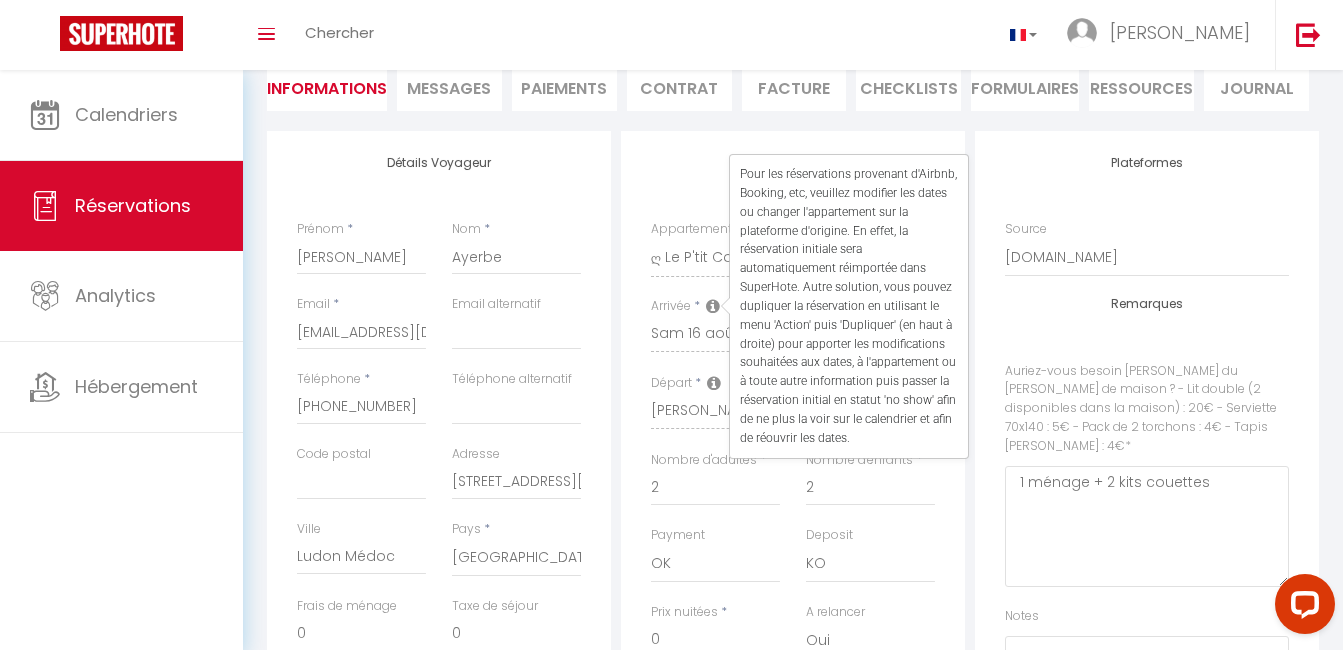 click on "Détails Réservation" at bounding box center [793, 163] 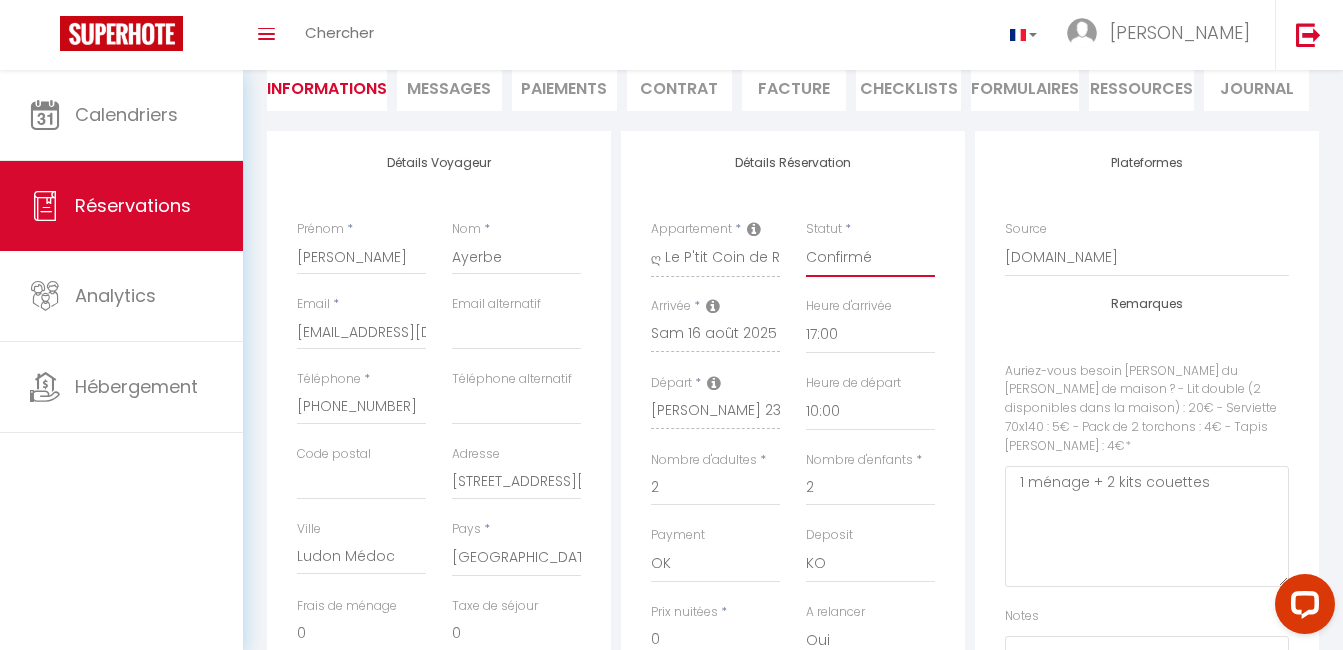 click on "Confirmé Non Confirmé [PERSON_NAME] par le voyageur No Show Request" at bounding box center (870, 258) 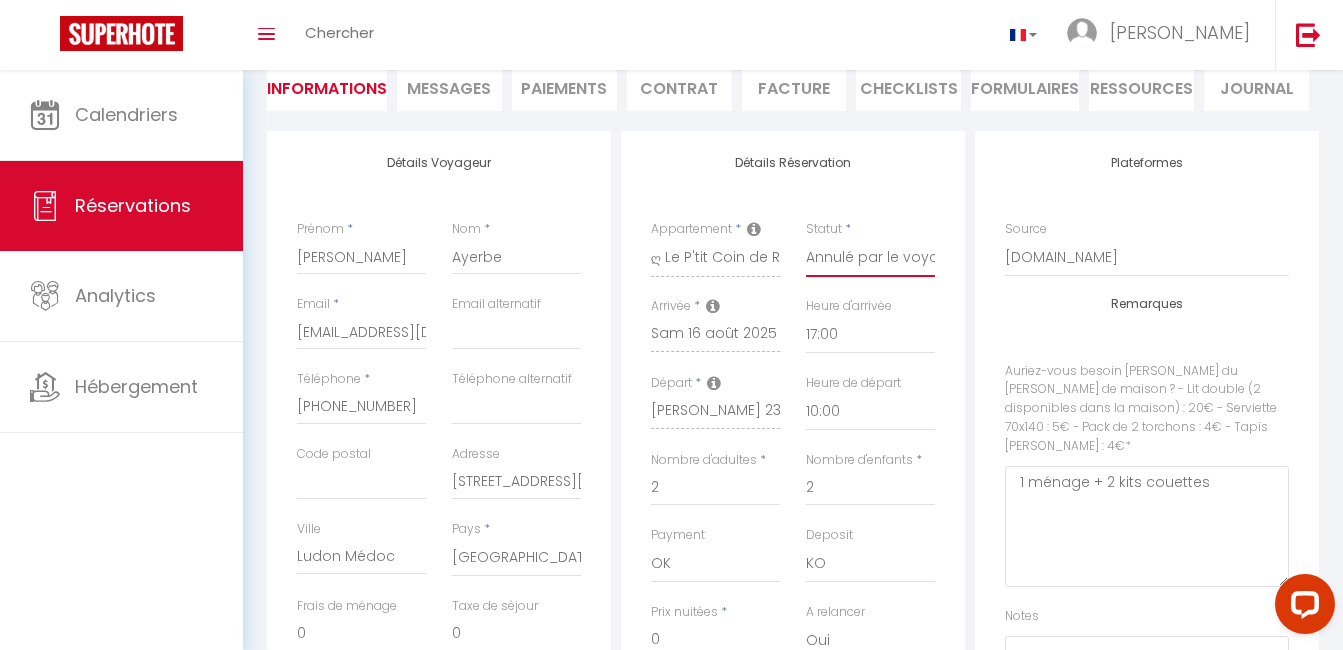 click on "Confirmé Non Confirmé [PERSON_NAME] par le voyageur No Show Request" at bounding box center (870, 258) 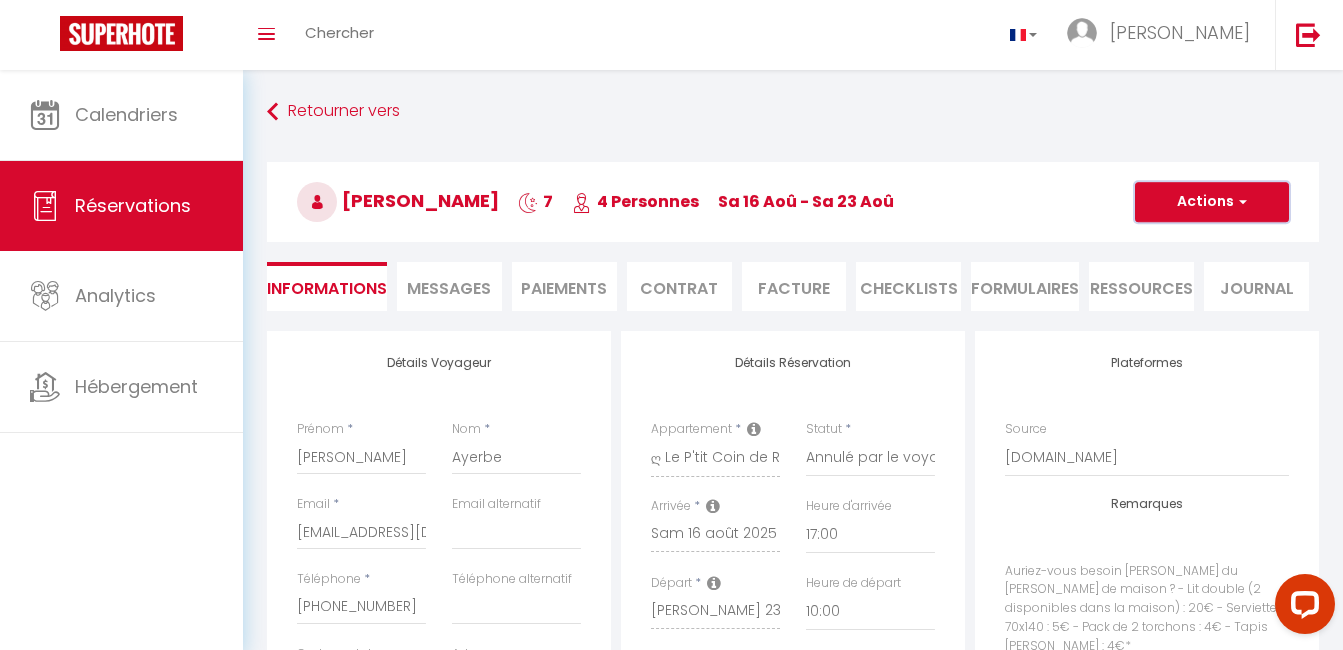 click on "Actions" at bounding box center [1212, 202] 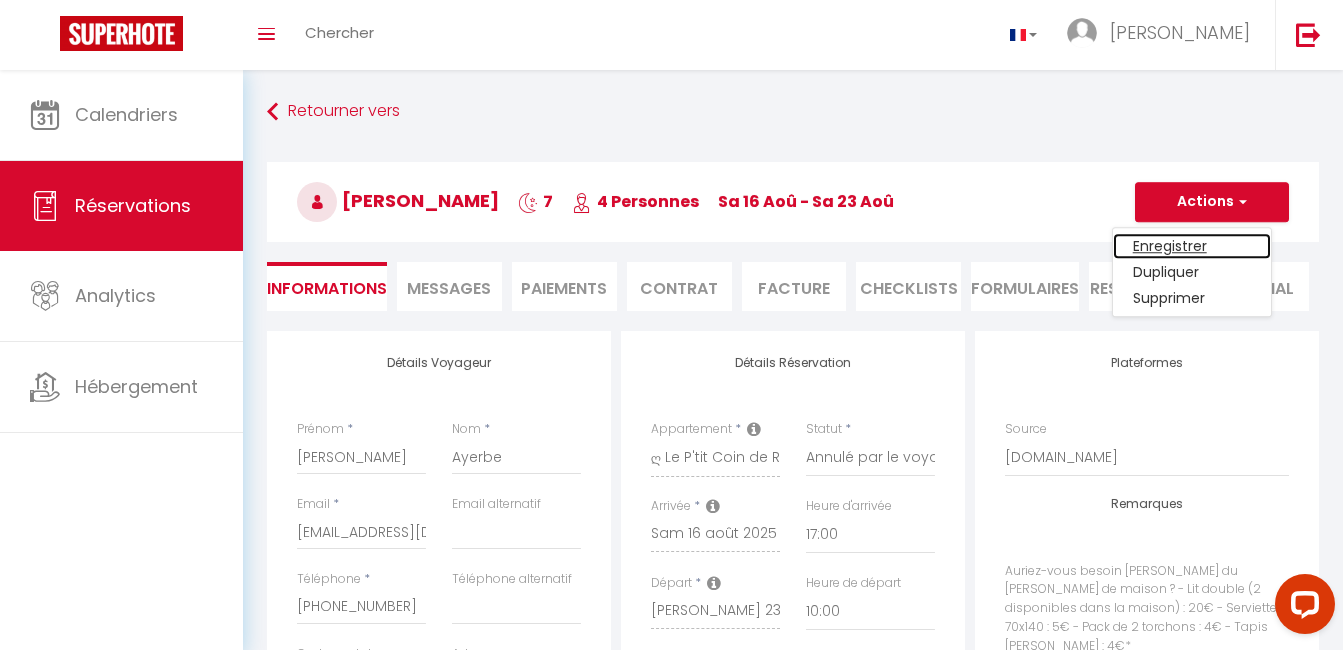 click on "Enregistrer" at bounding box center (1192, 246) 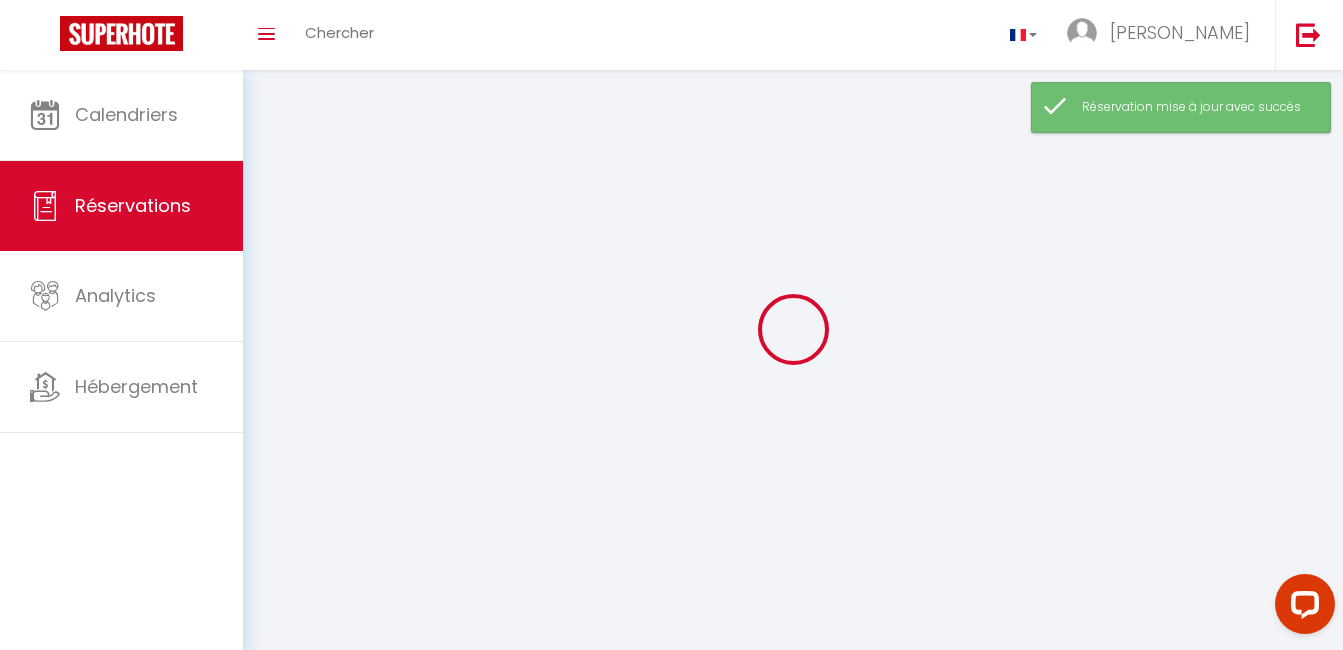 select on "confirmed" 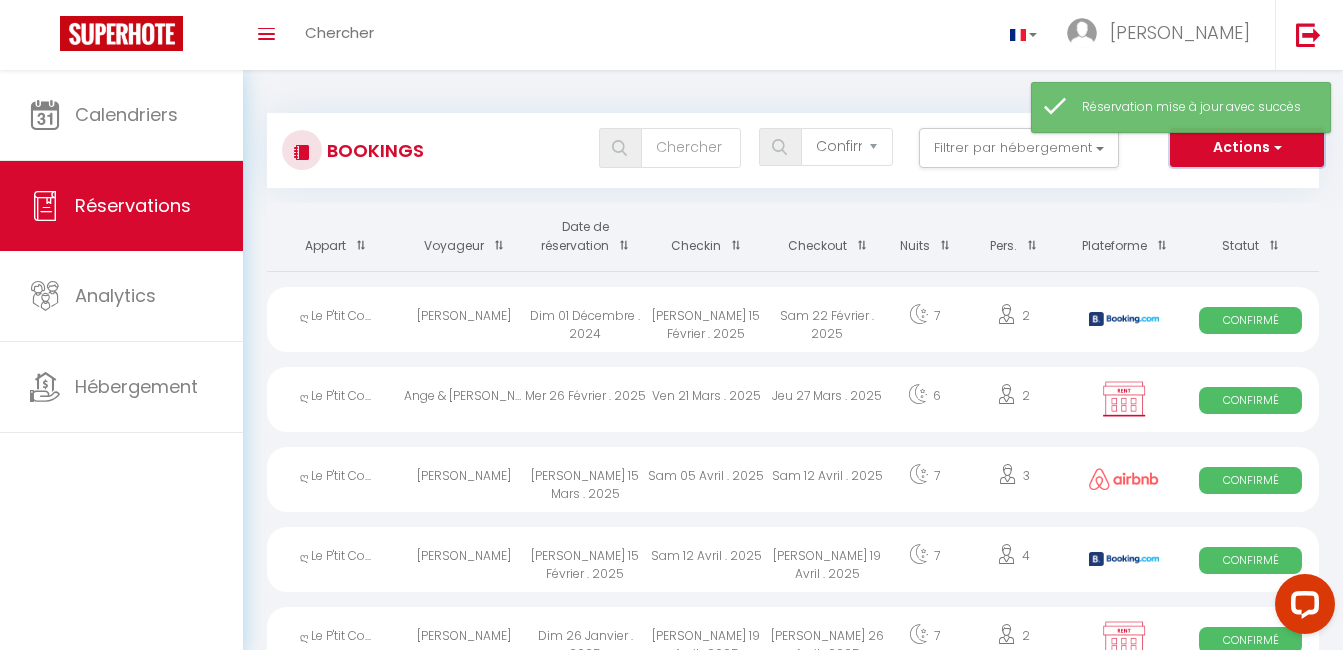 click on "Actions" at bounding box center (1247, 148) 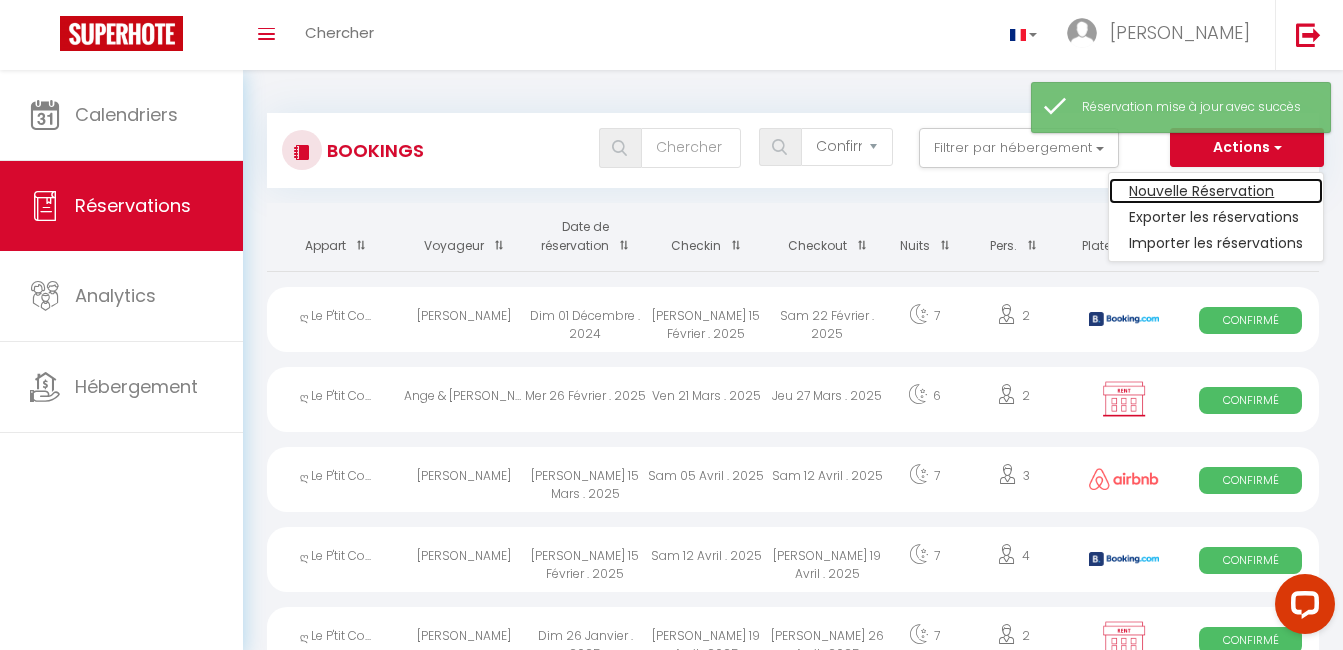 click on "Nouvelle Réservation" at bounding box center [1216, 191] 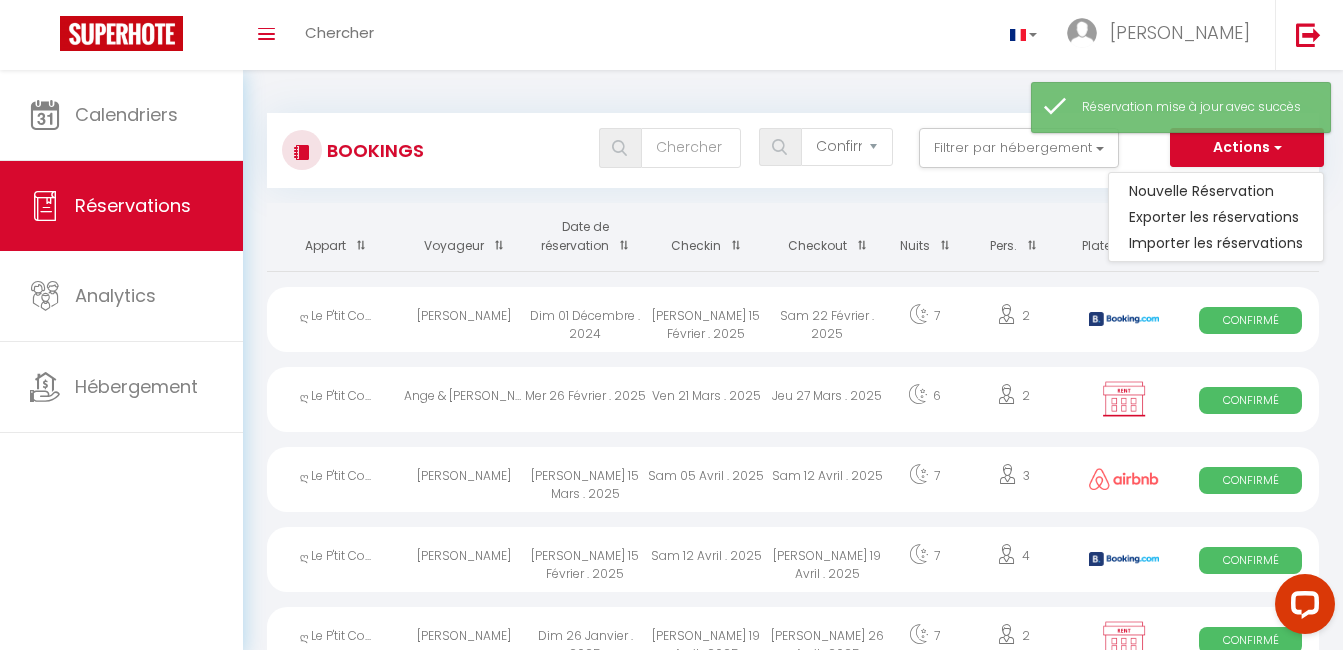 select 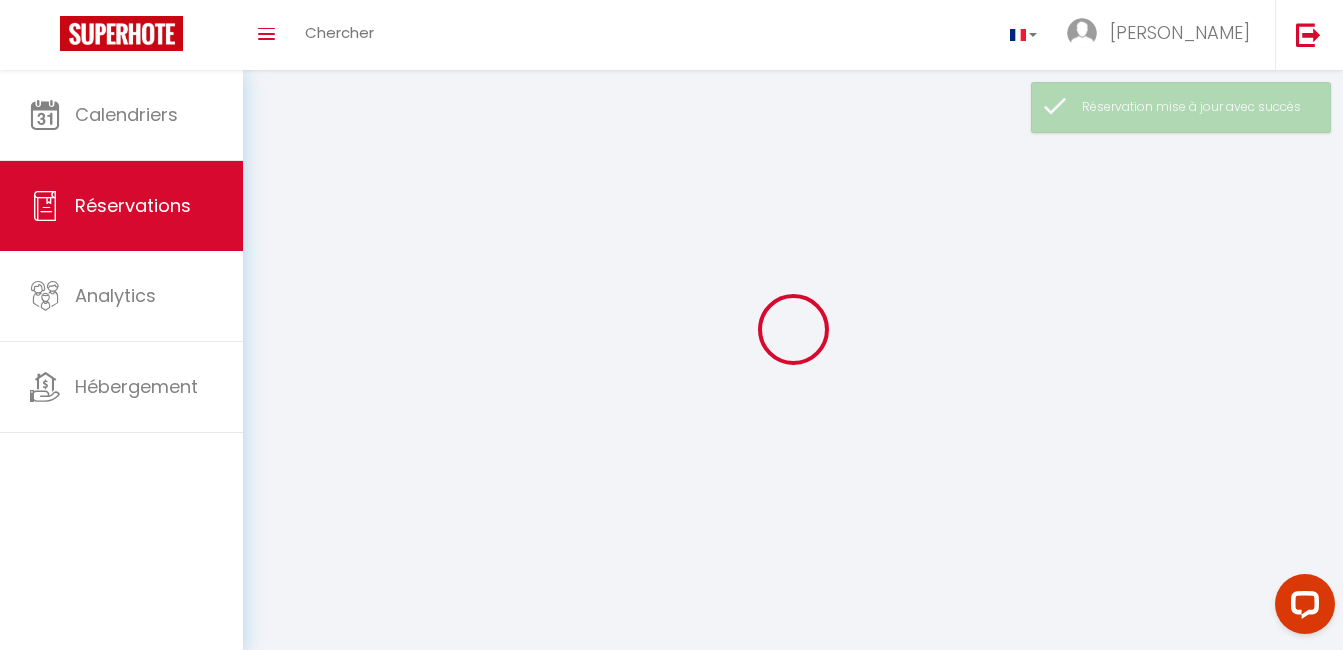 select 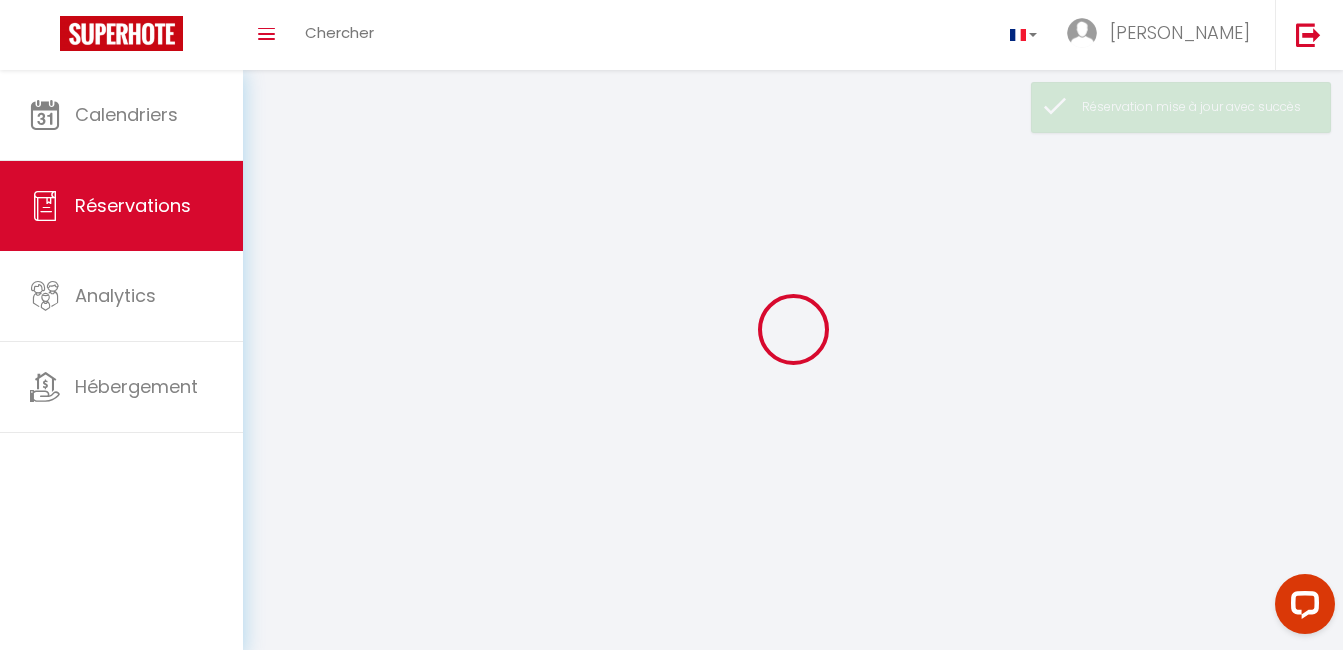 select 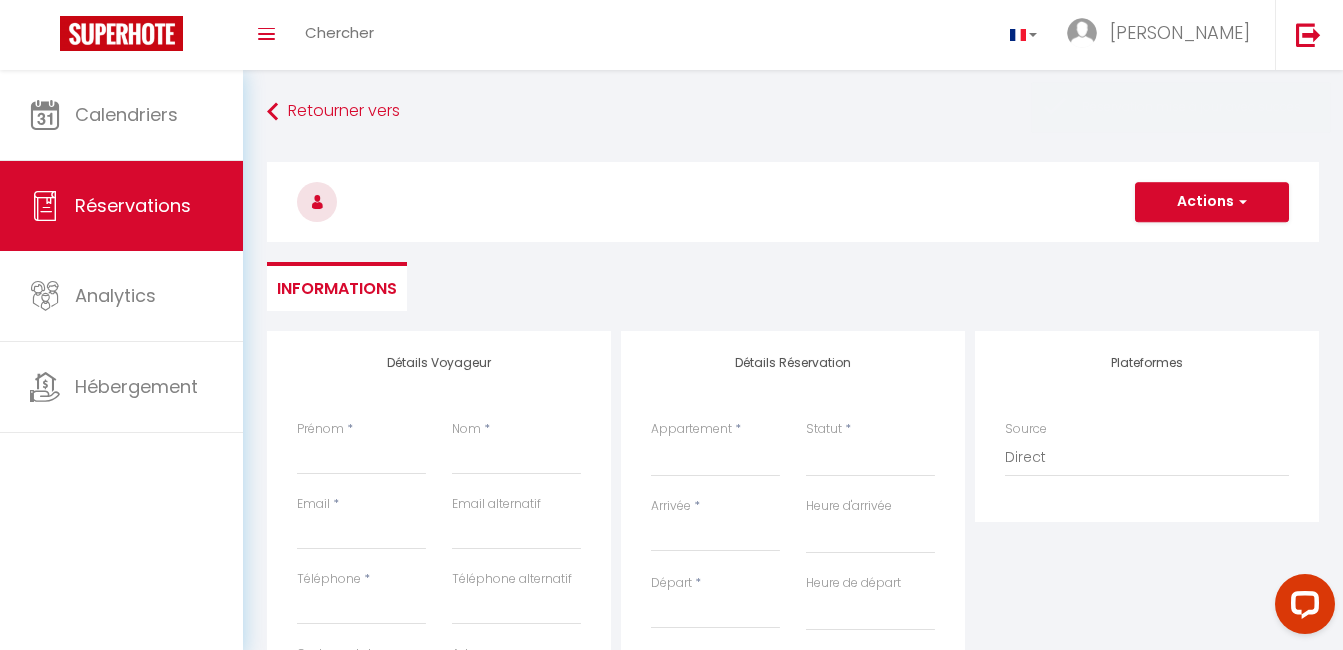 select 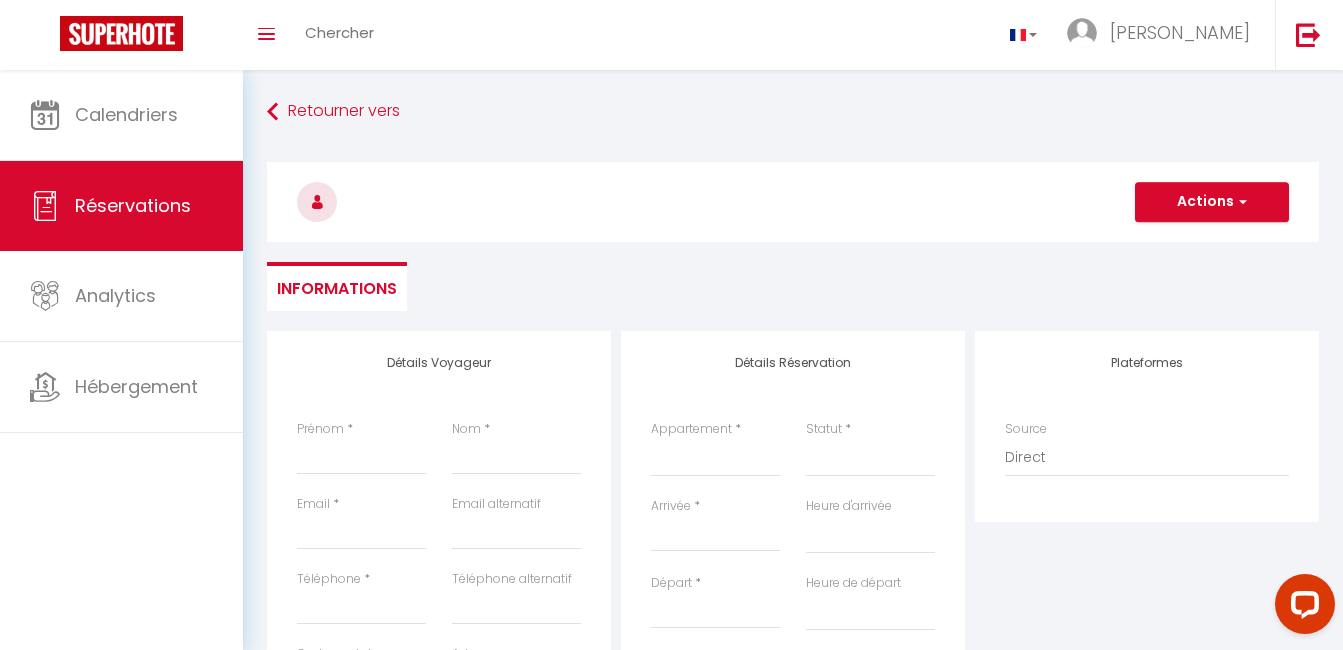 select 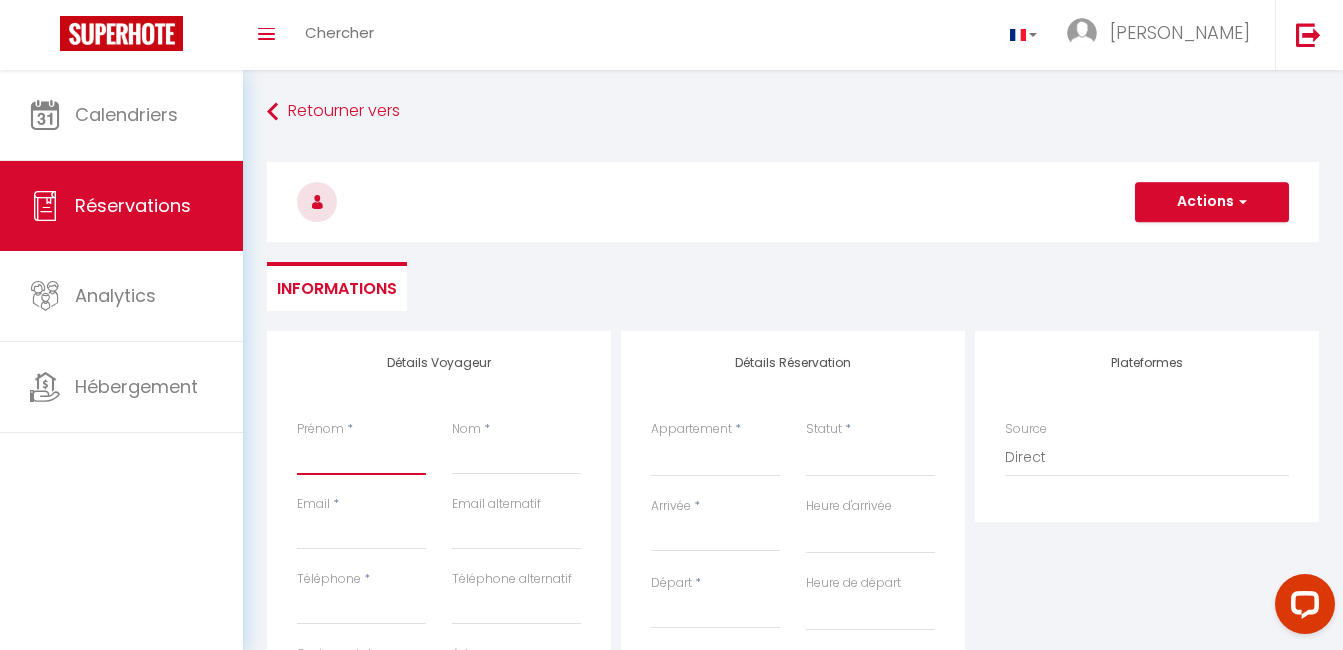 click on "Prénom" at bounding box center (361, 457) 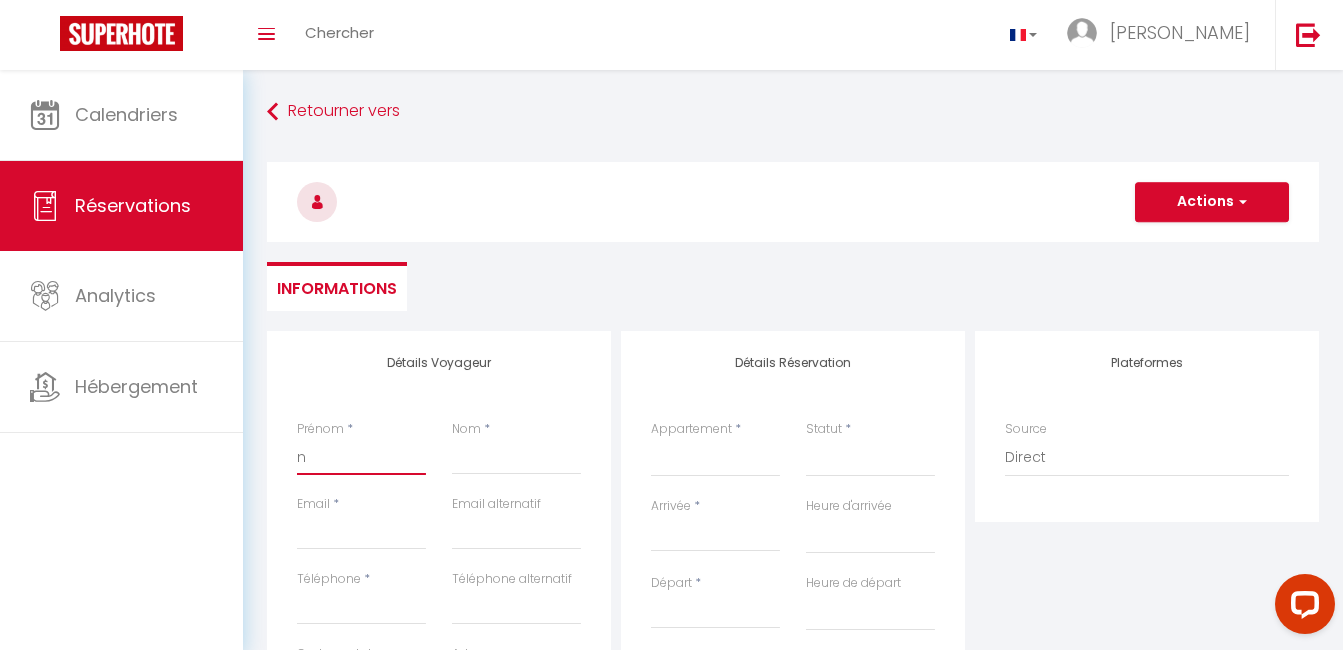 select 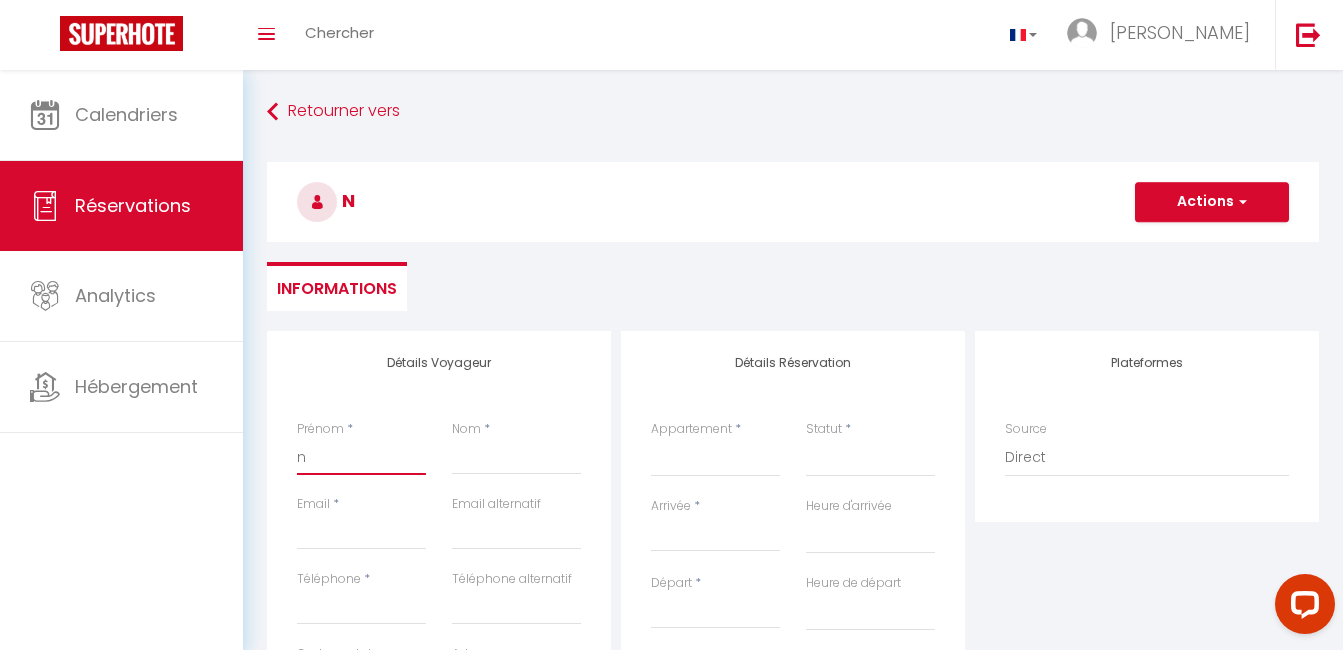 type on "na" 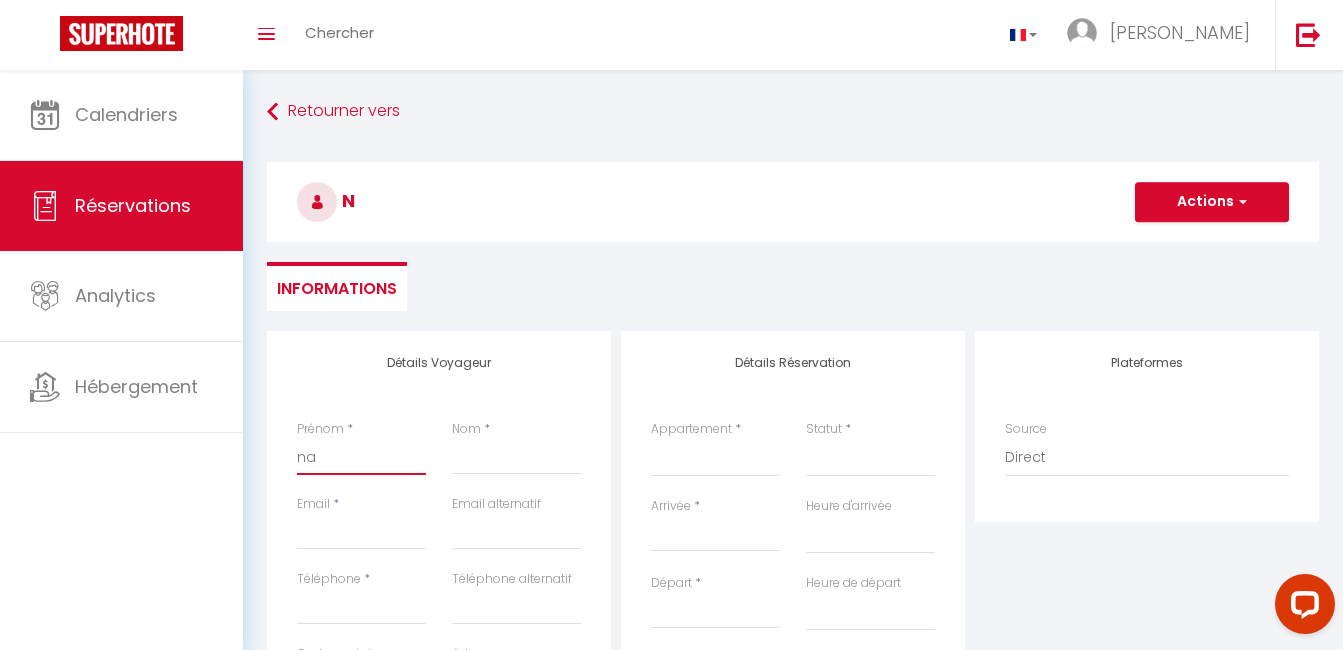 select 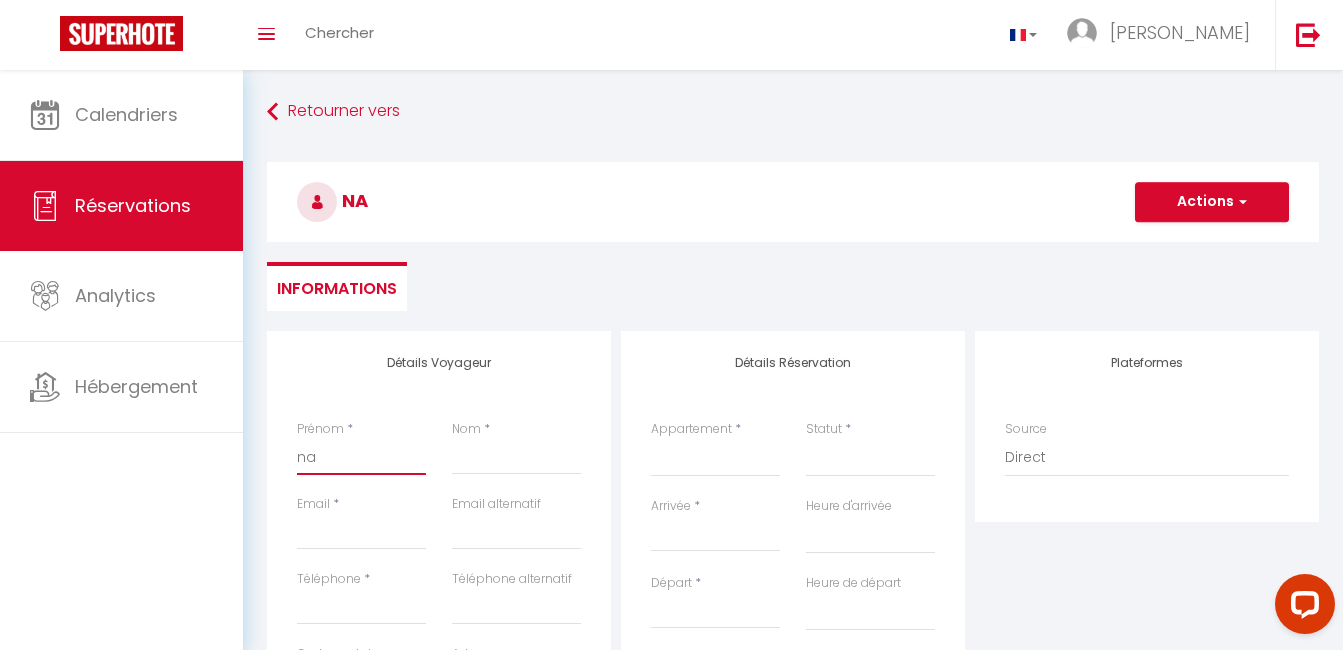 type on "nat" 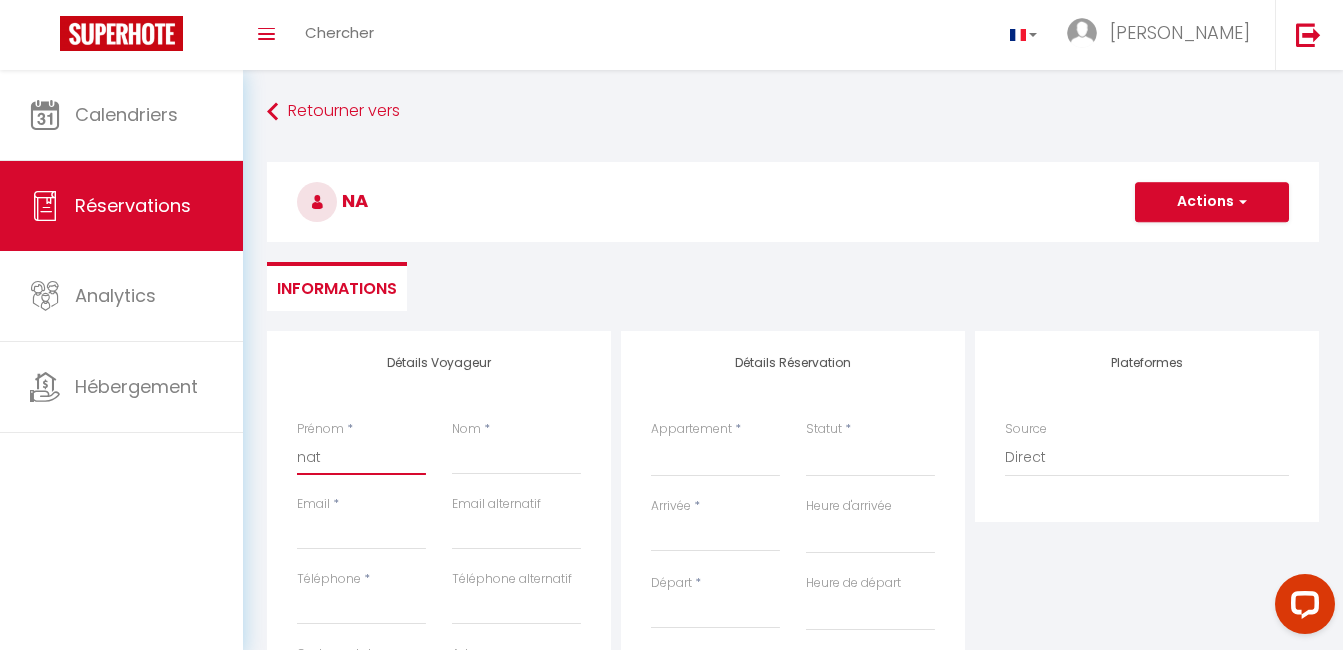 select 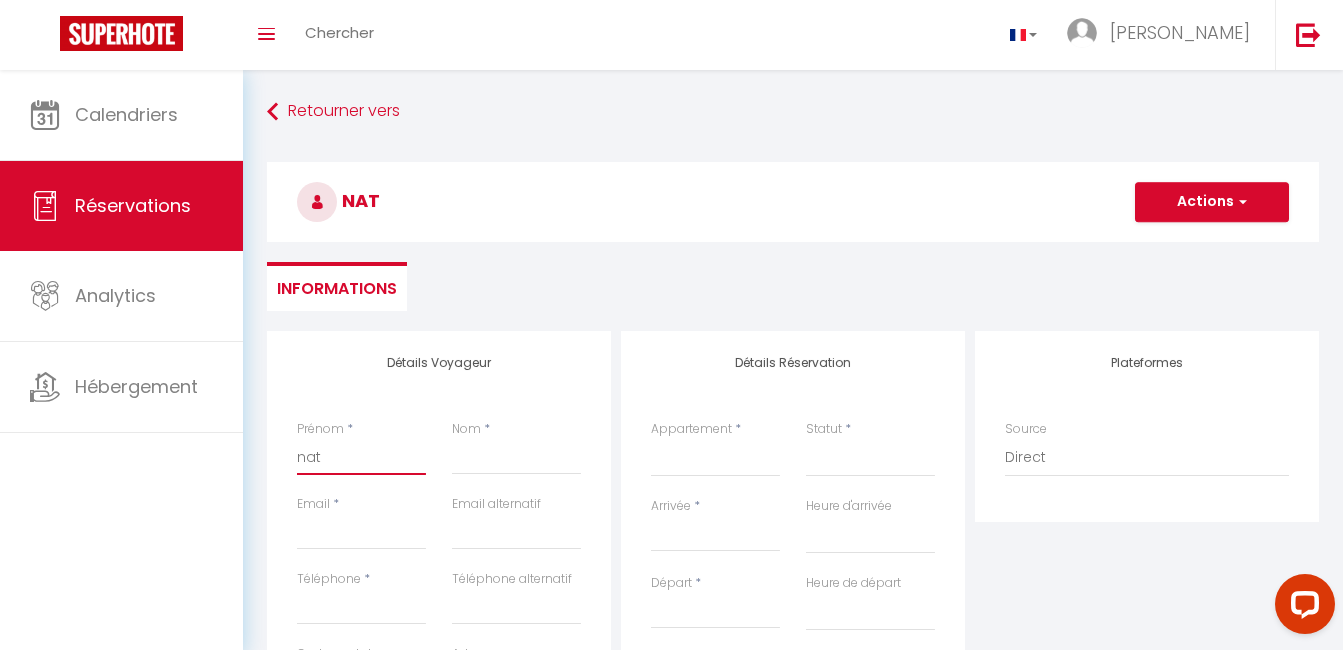 type on "nath" 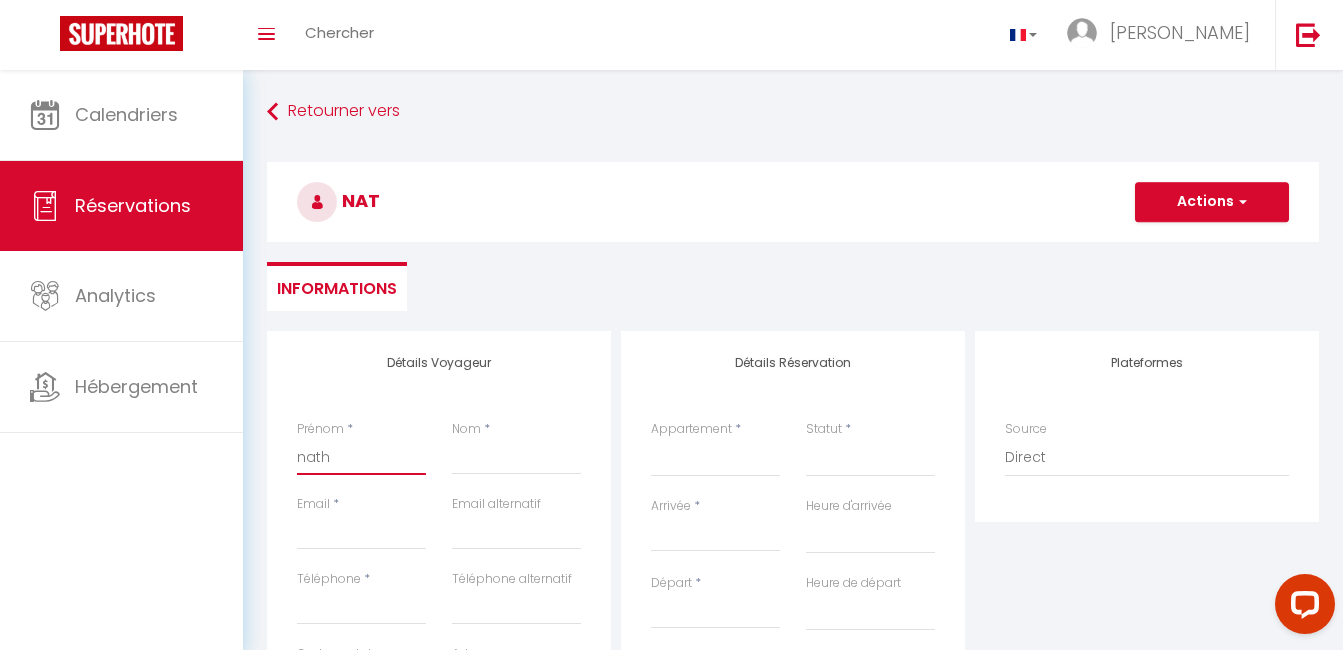 select 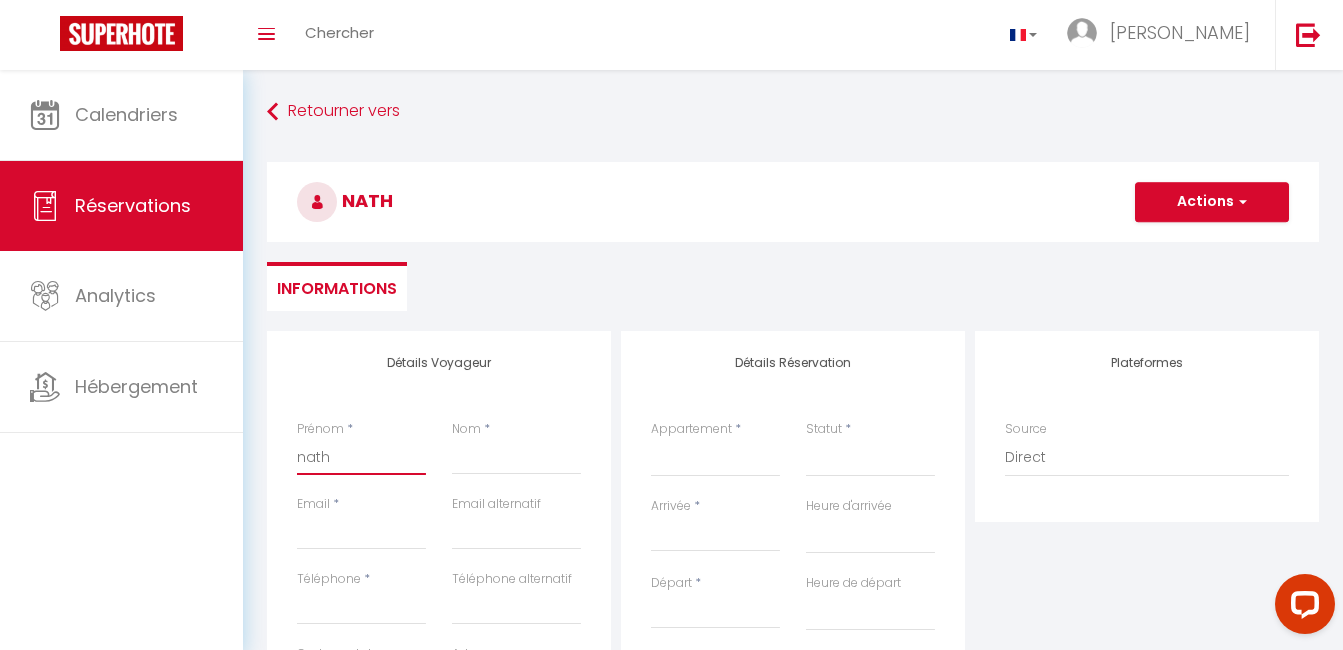 type on "natha" 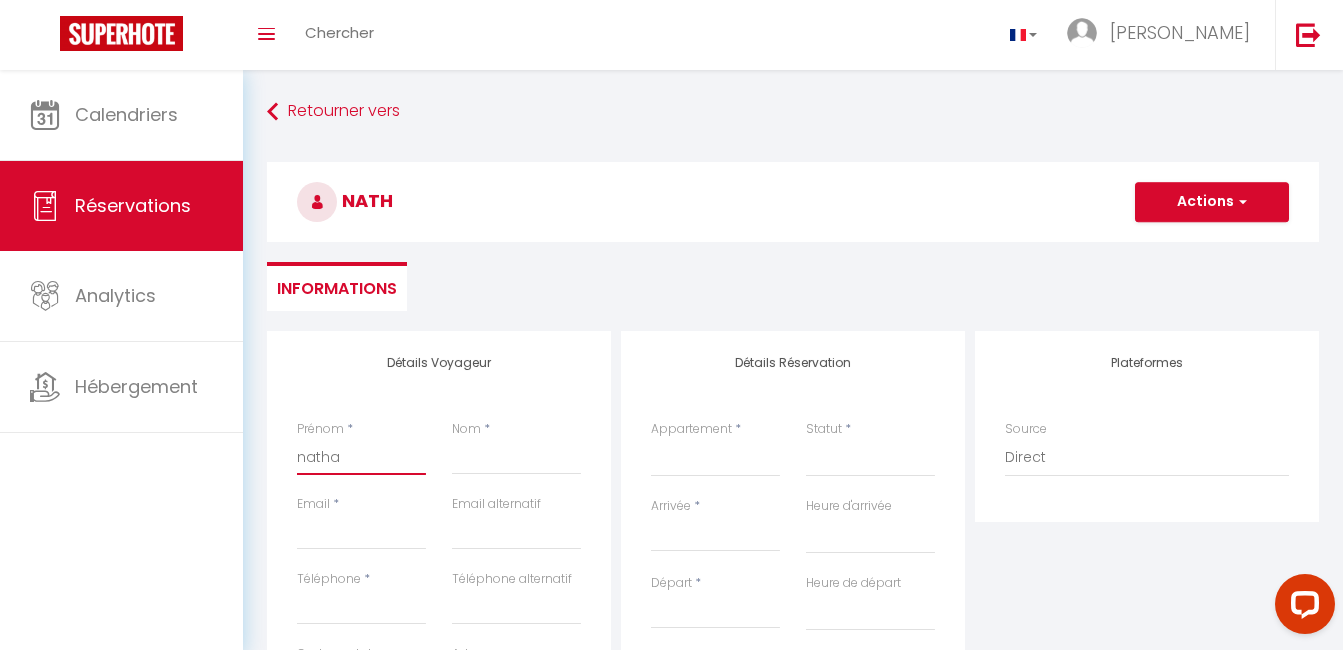 select 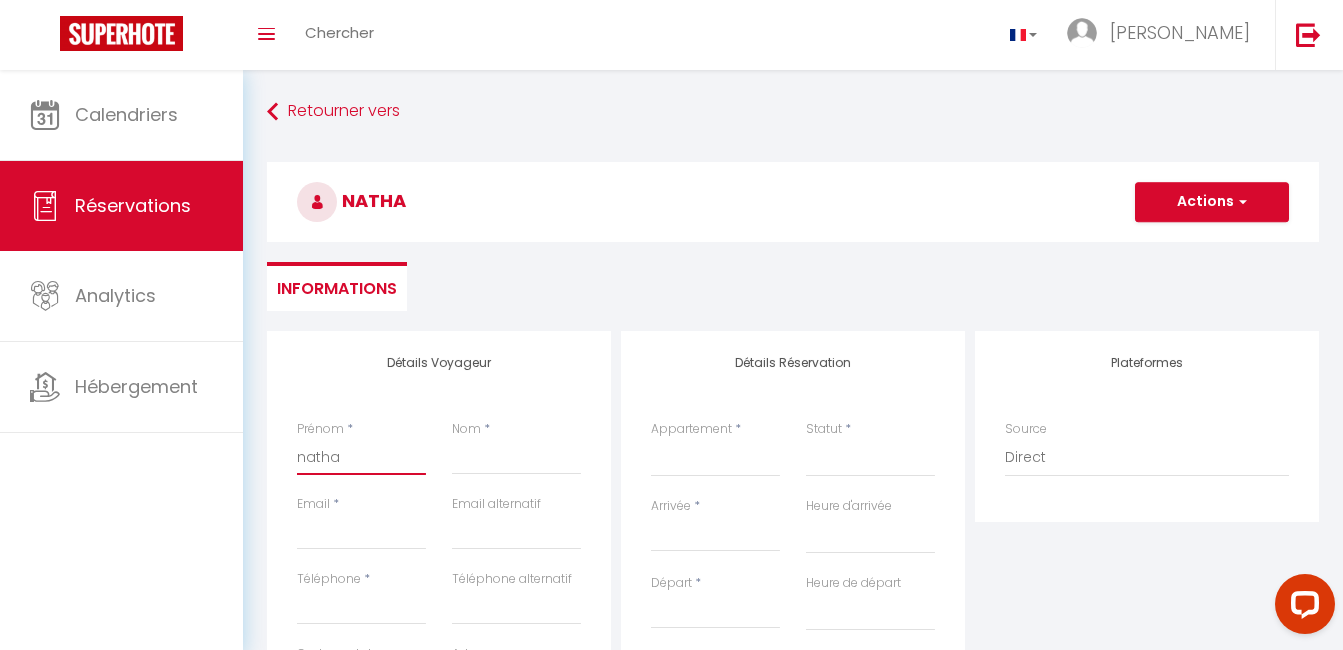 type on "nathal" 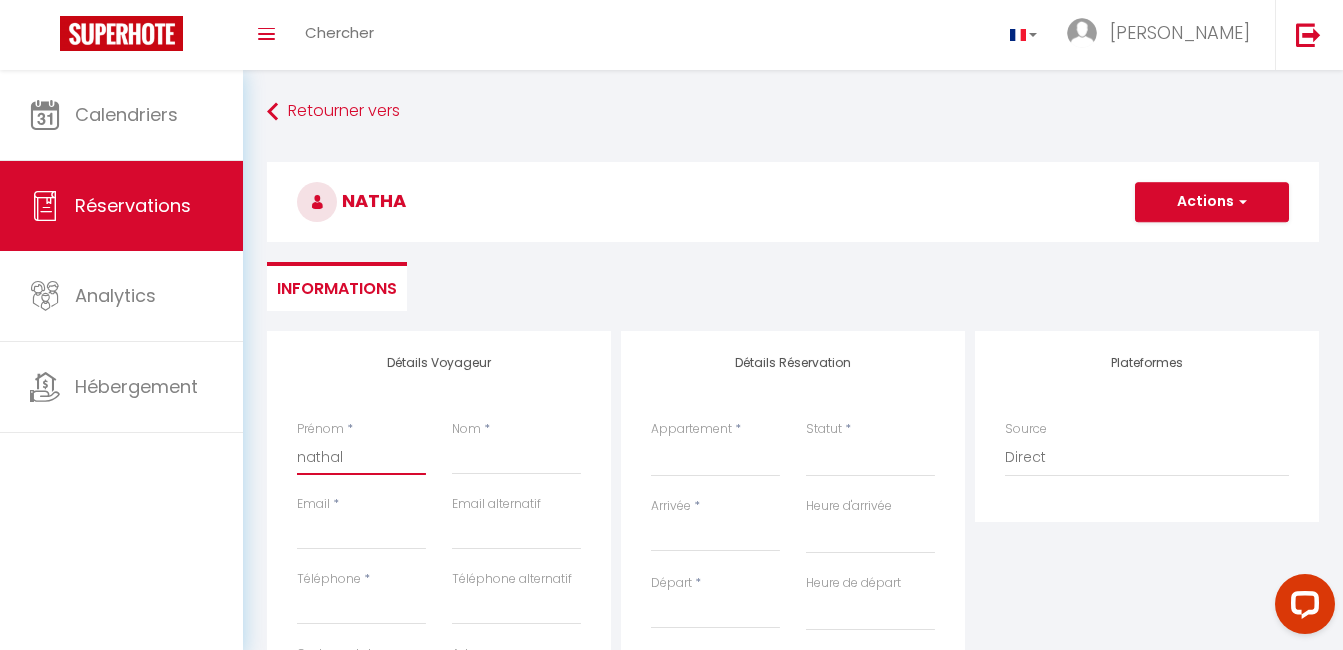 select 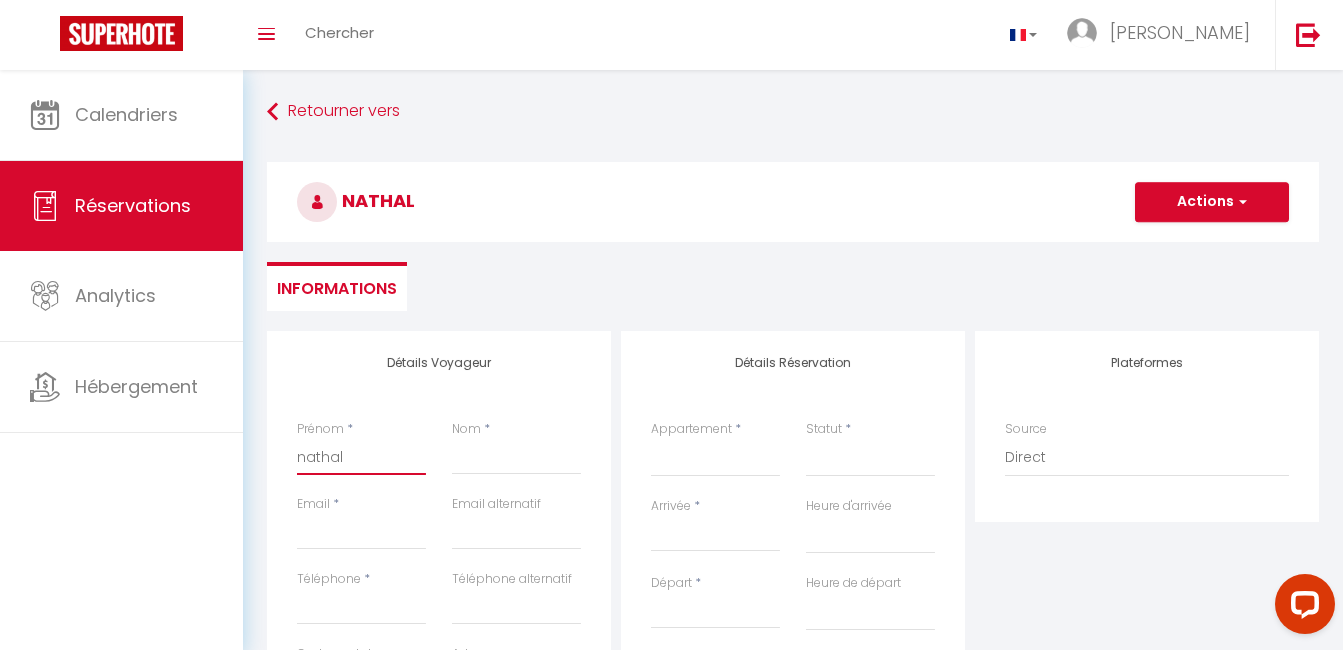 type on "nathali" 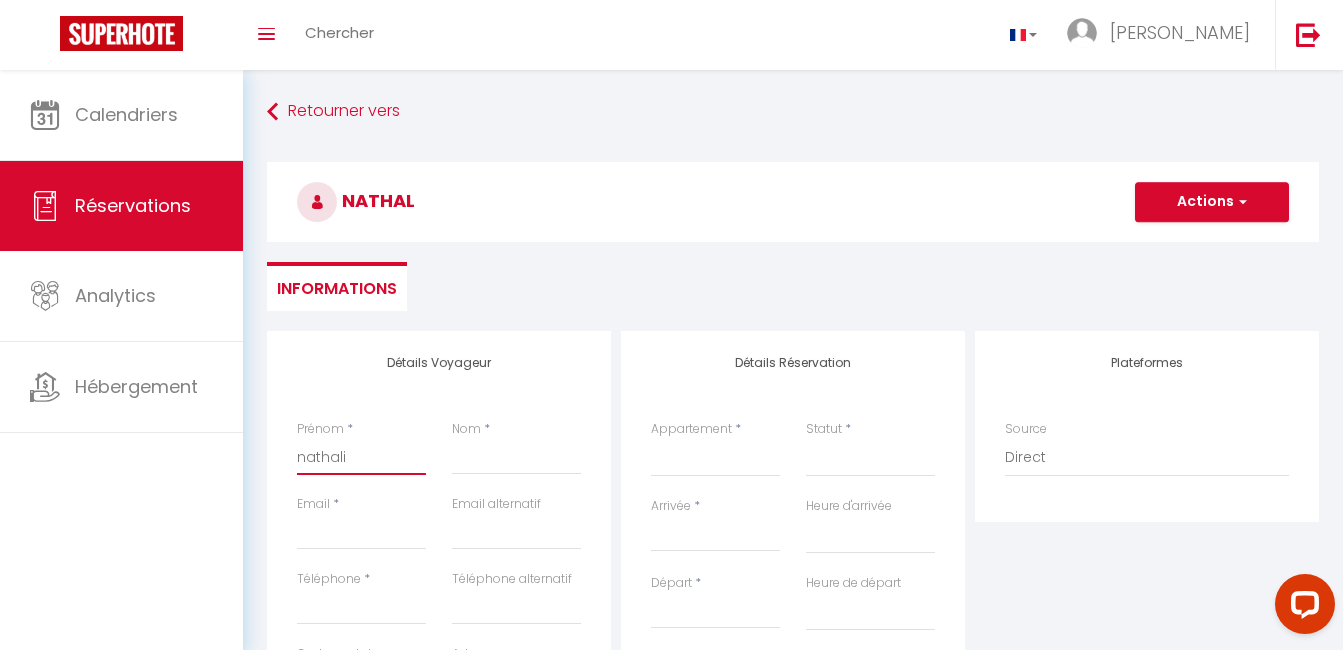 select 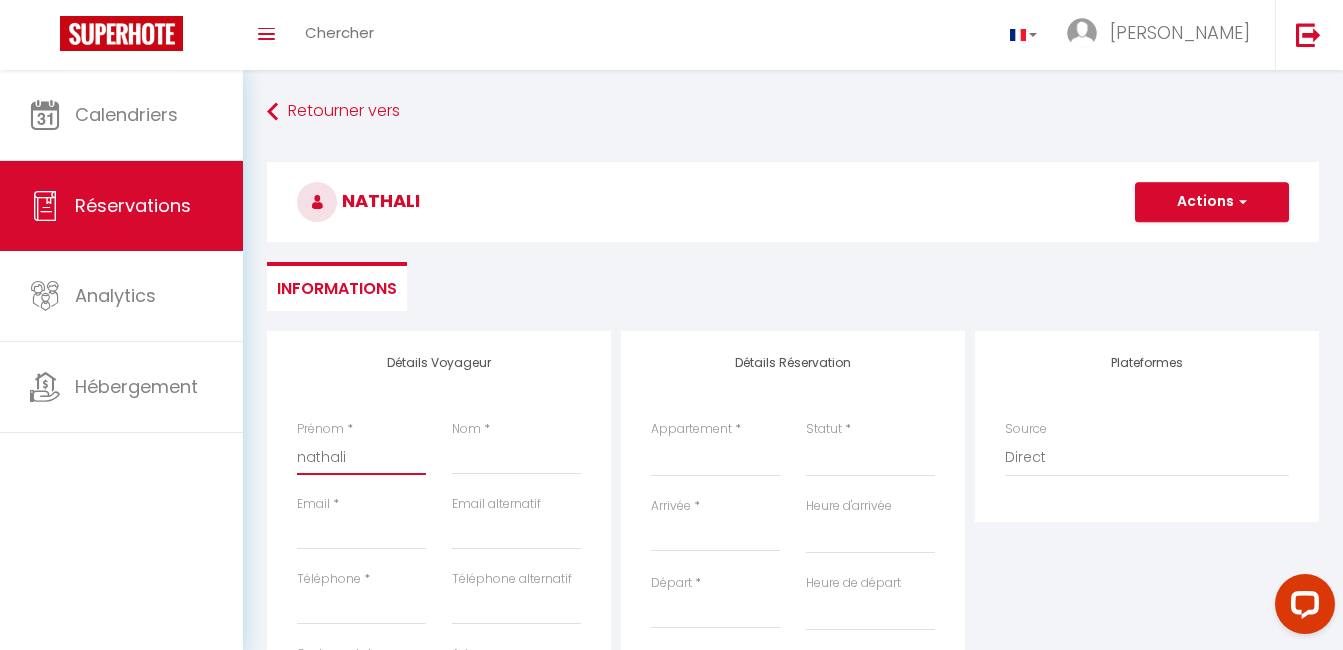type on "[PERSON_NAME]" 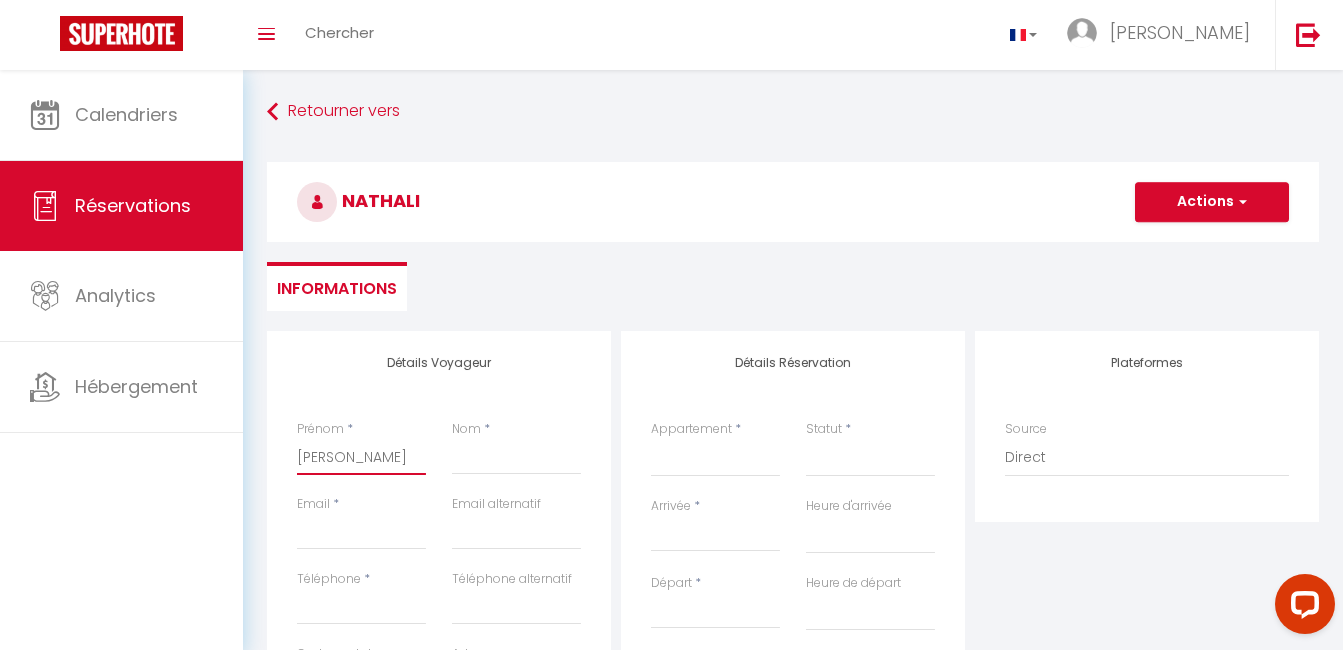 select 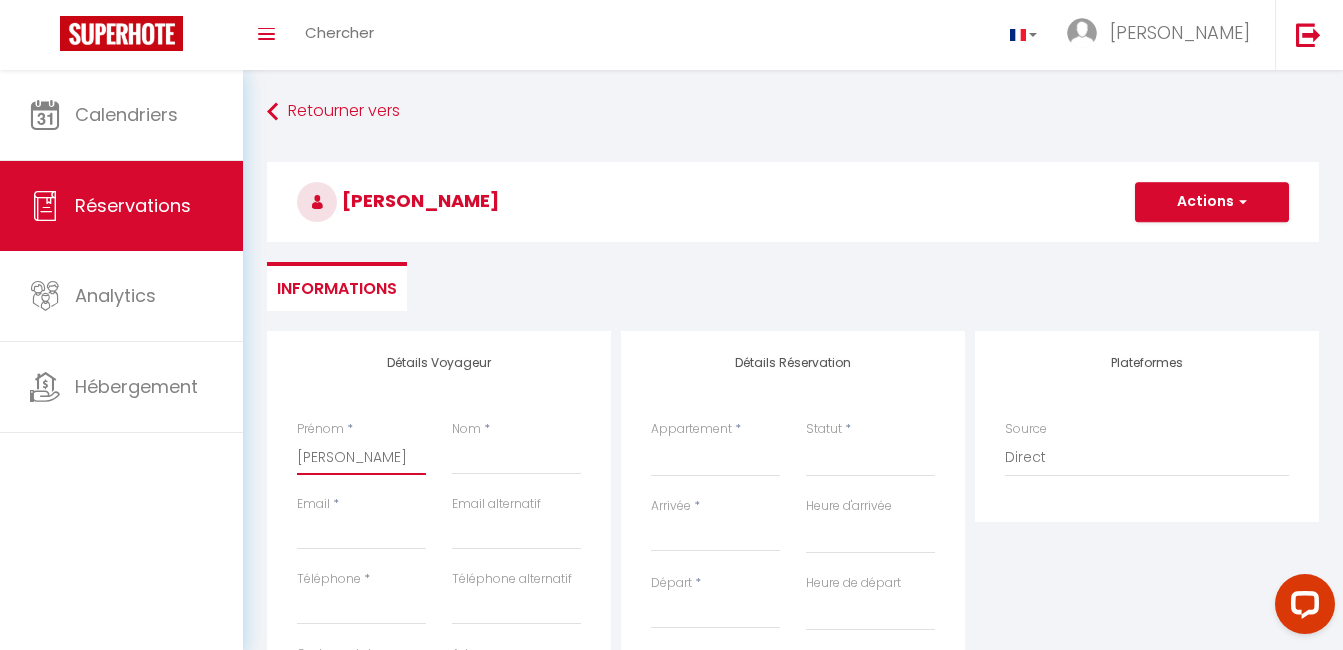 type on "[PERSON_NAME]" 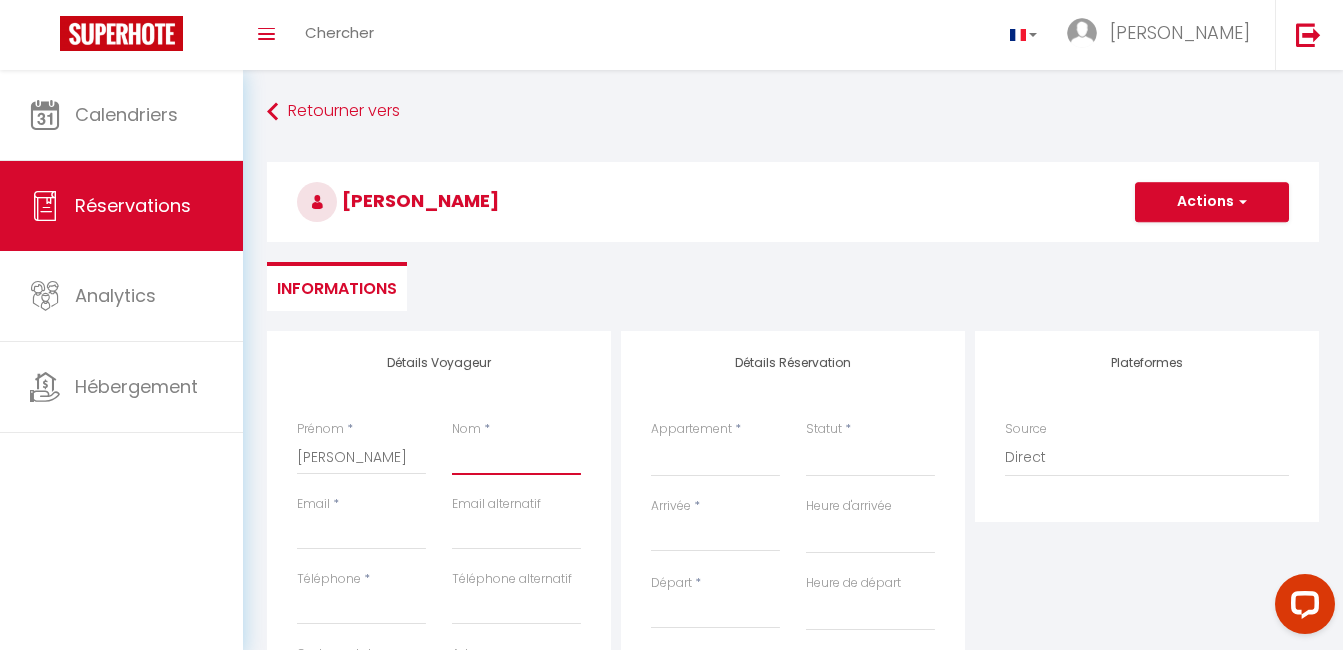 type on "A" 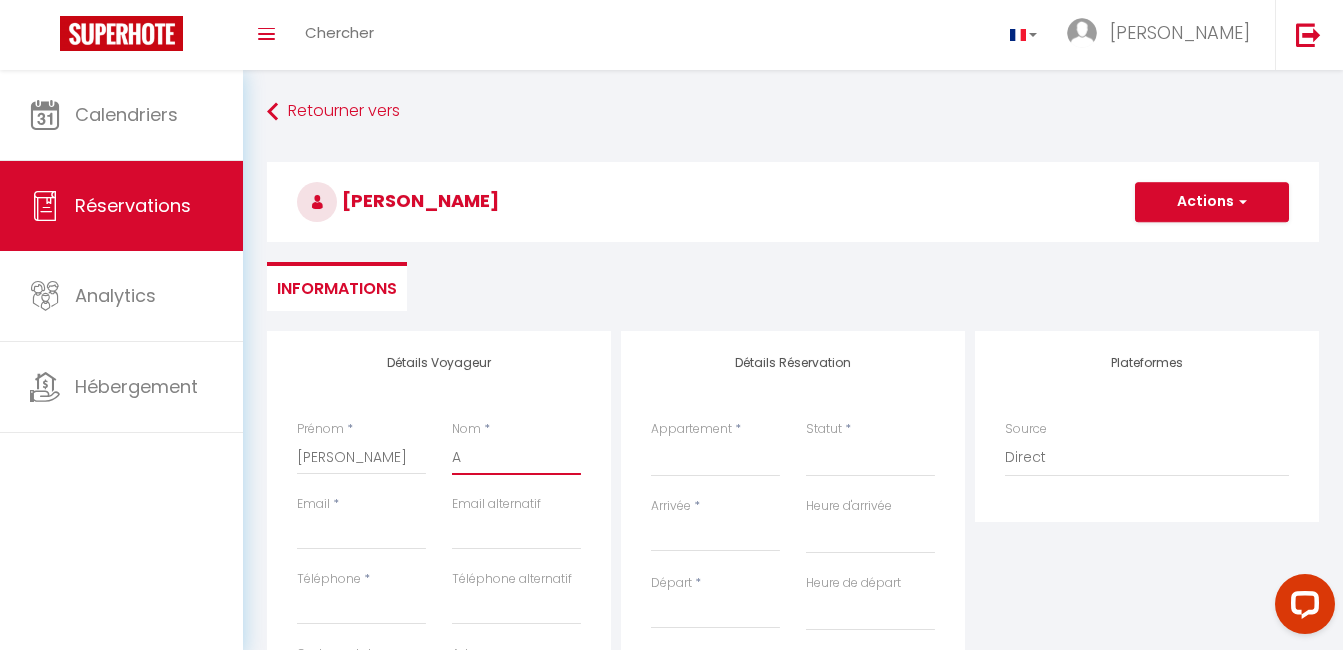 select 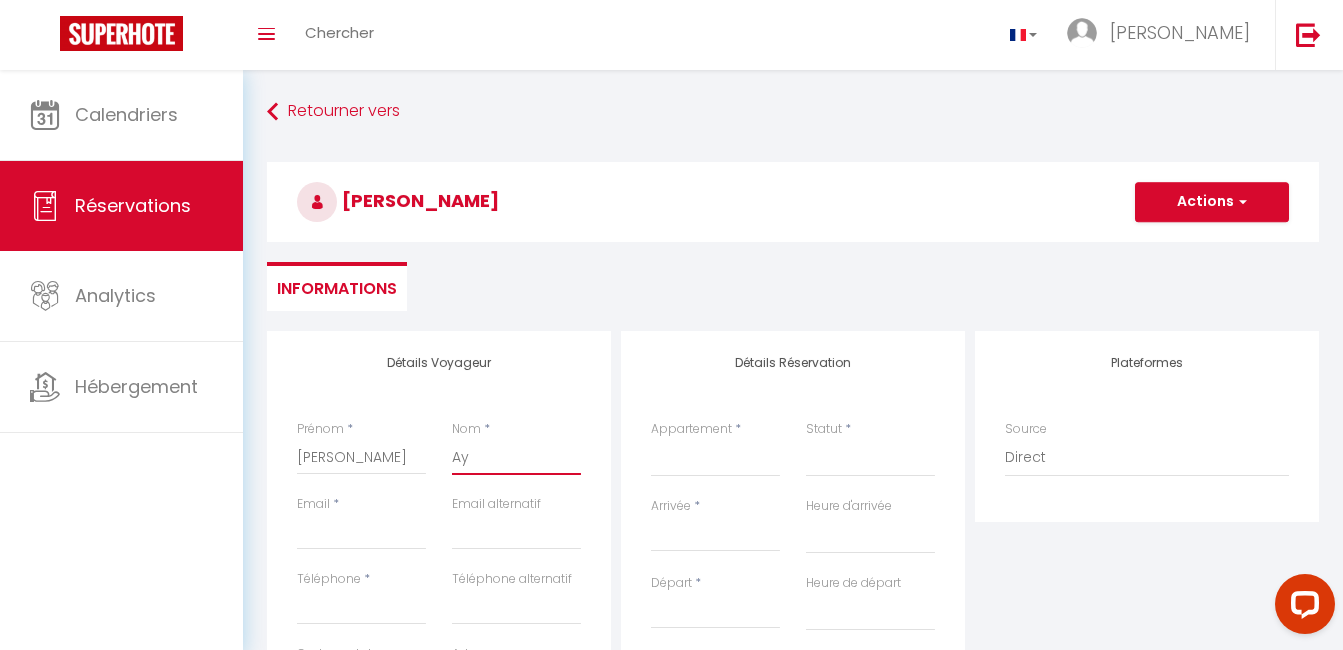 select 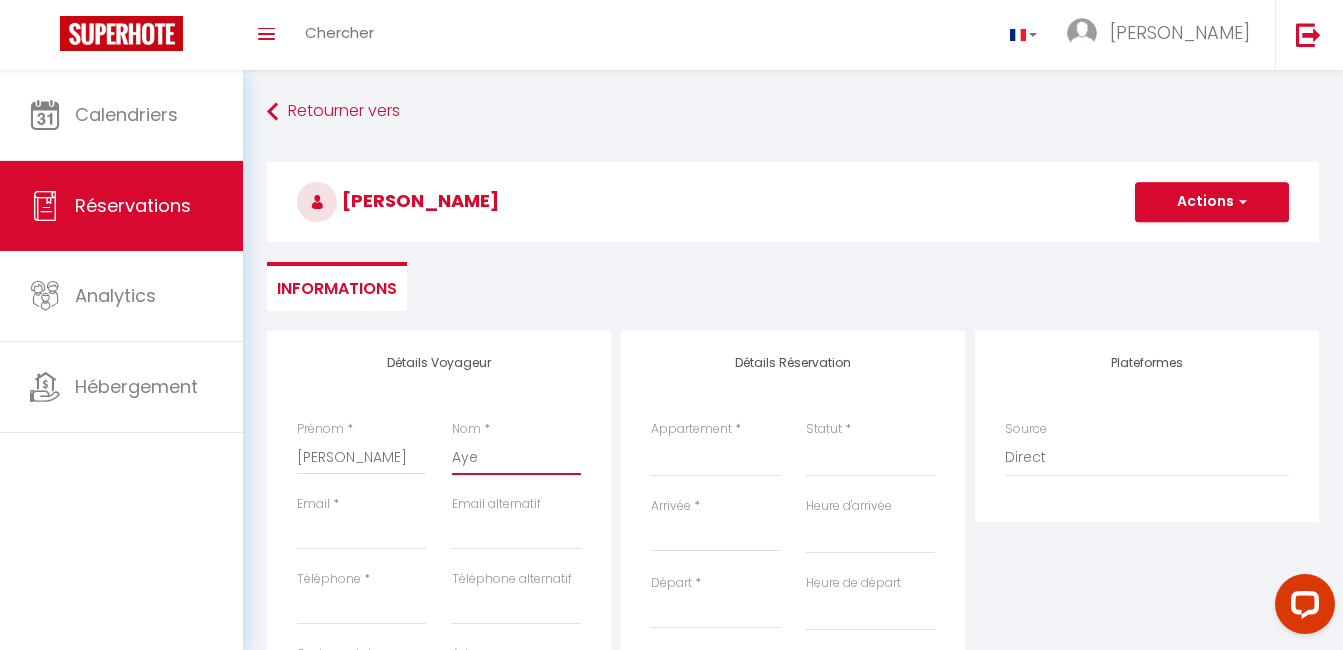 select 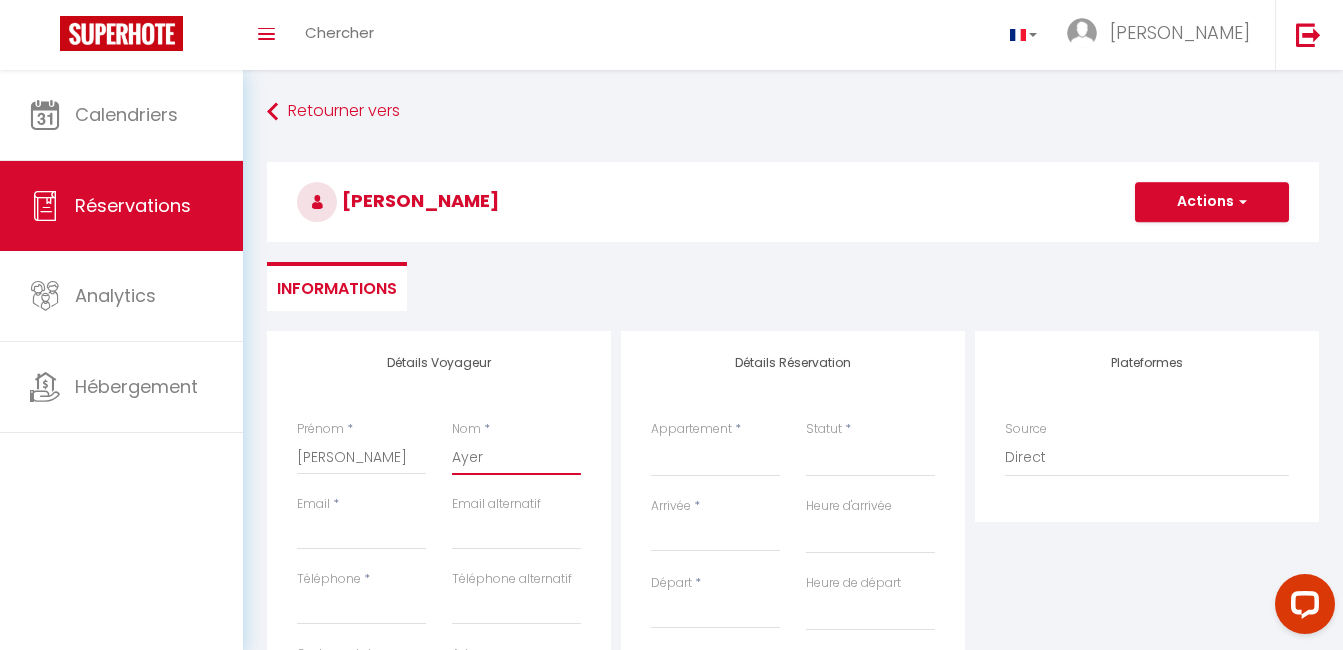 select 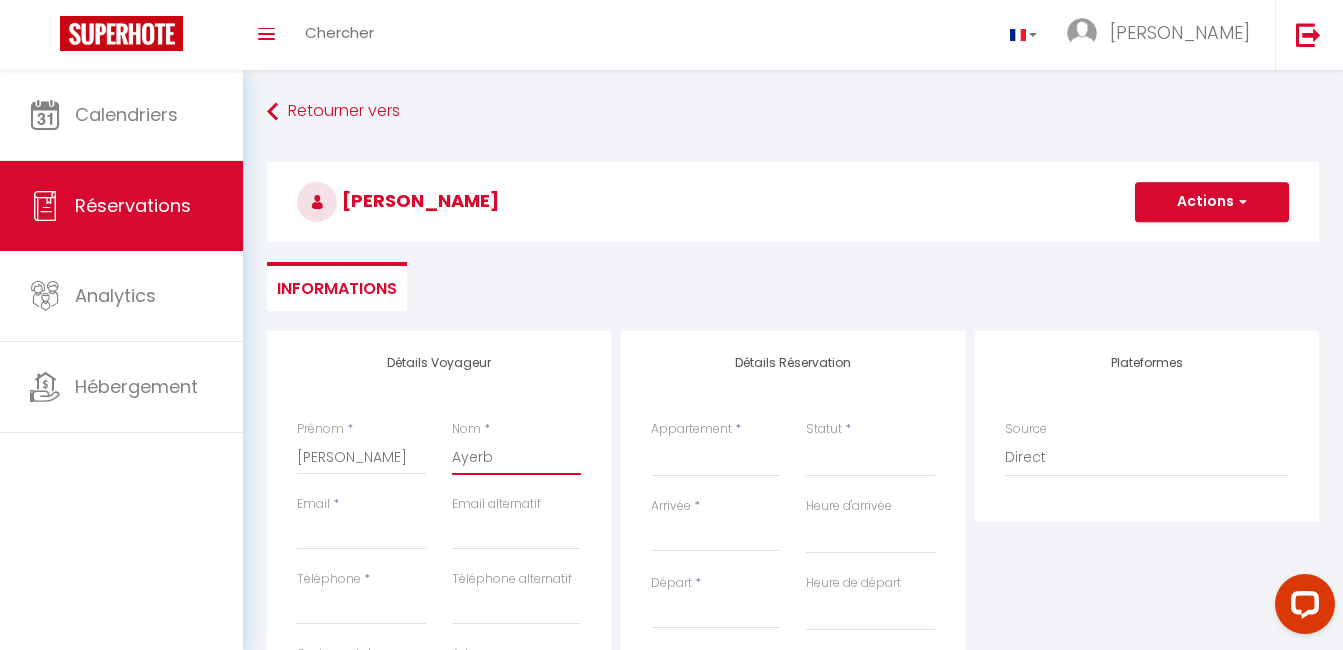 select 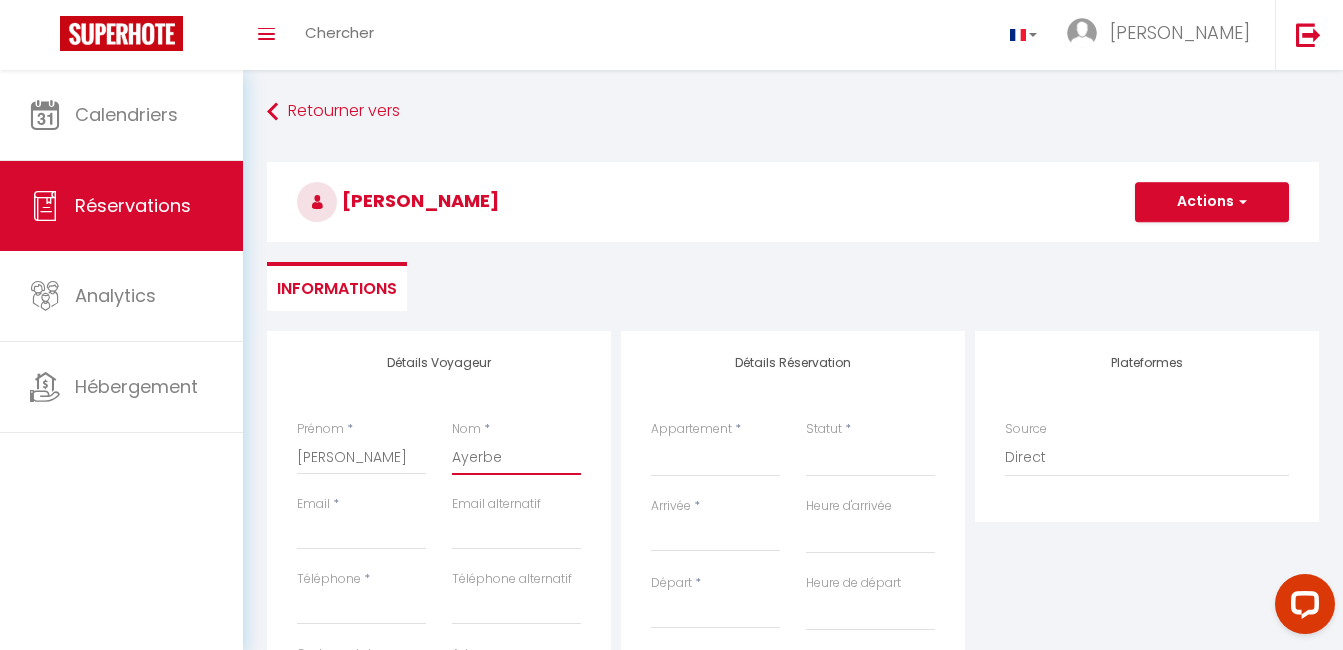select 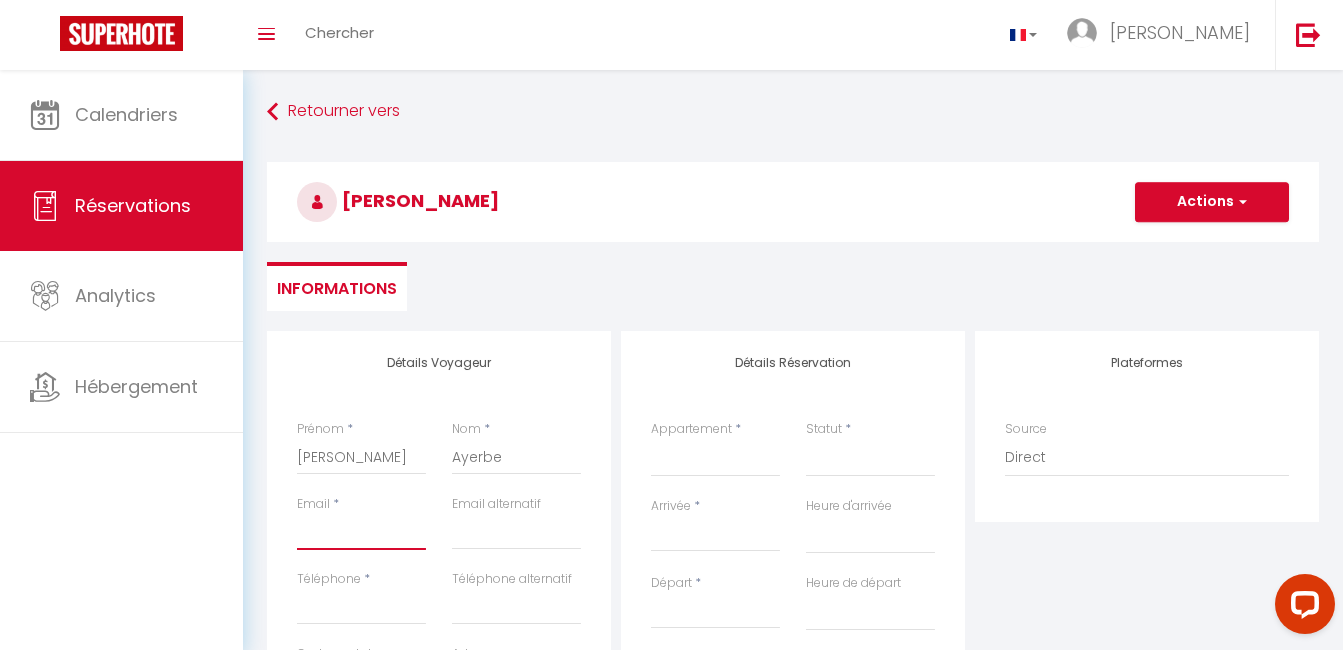 click on "Email" at bounding box center [361, 532] 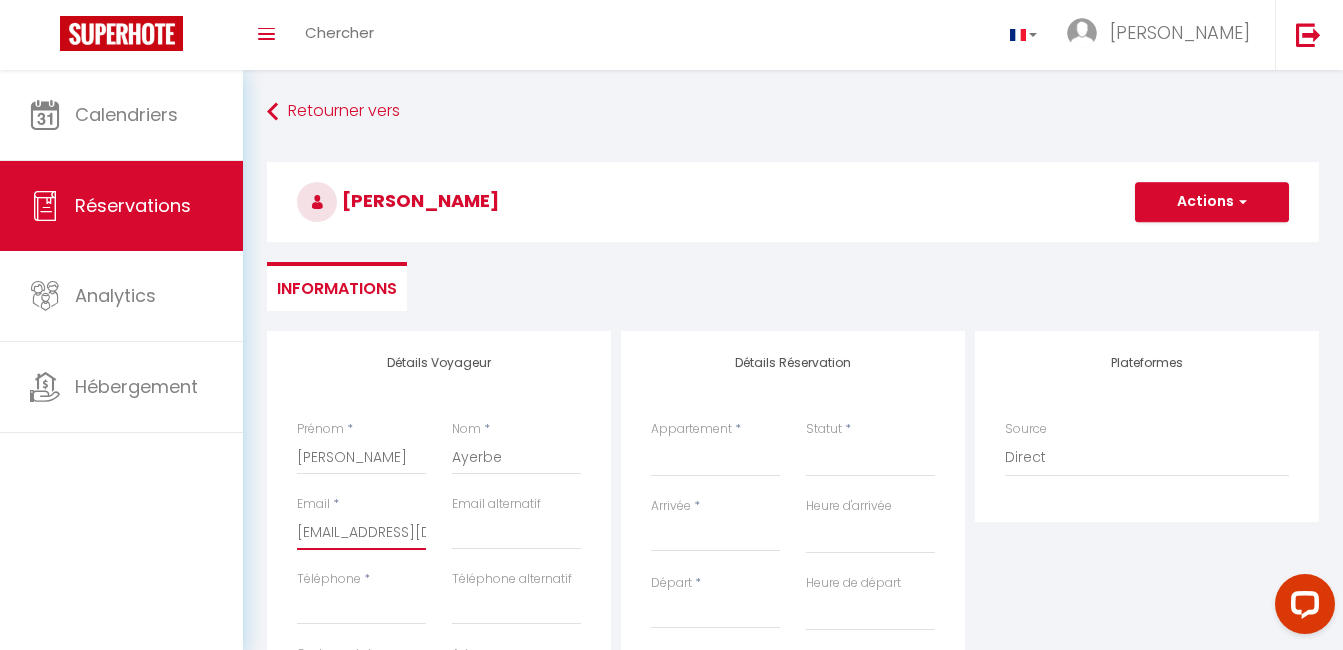 select 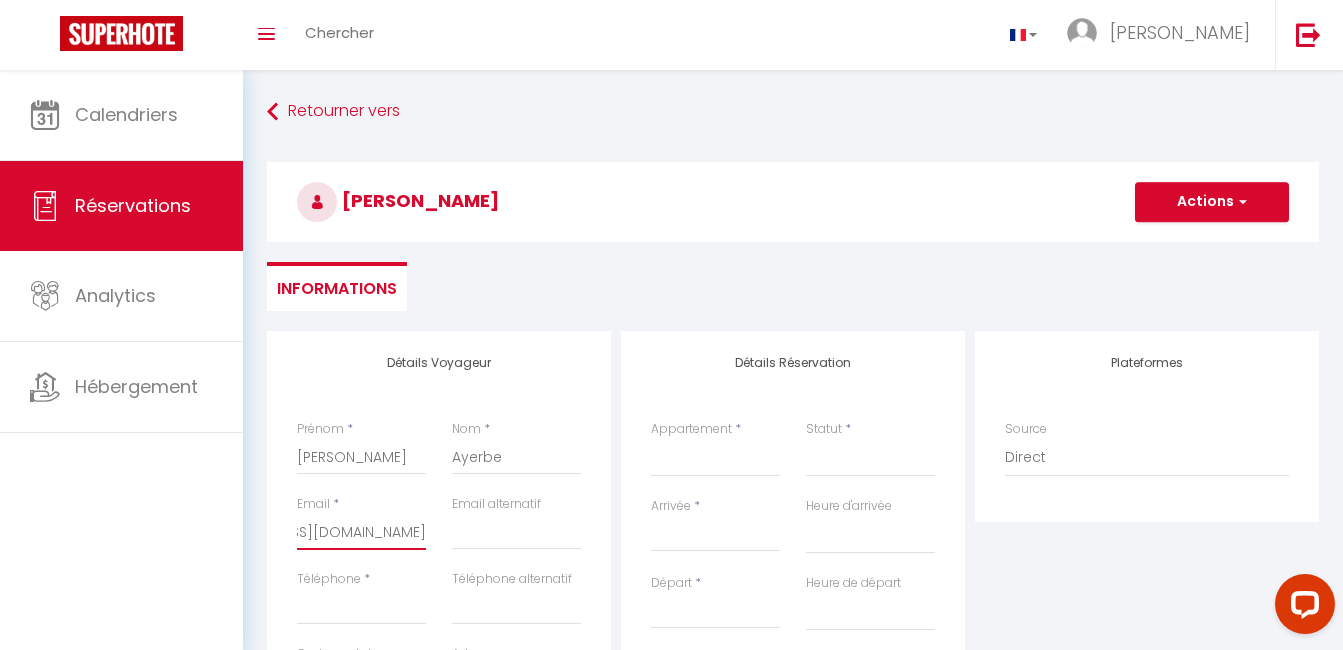 type on "[EMAIL_ADDRESS][DOMAIN_NAME]" 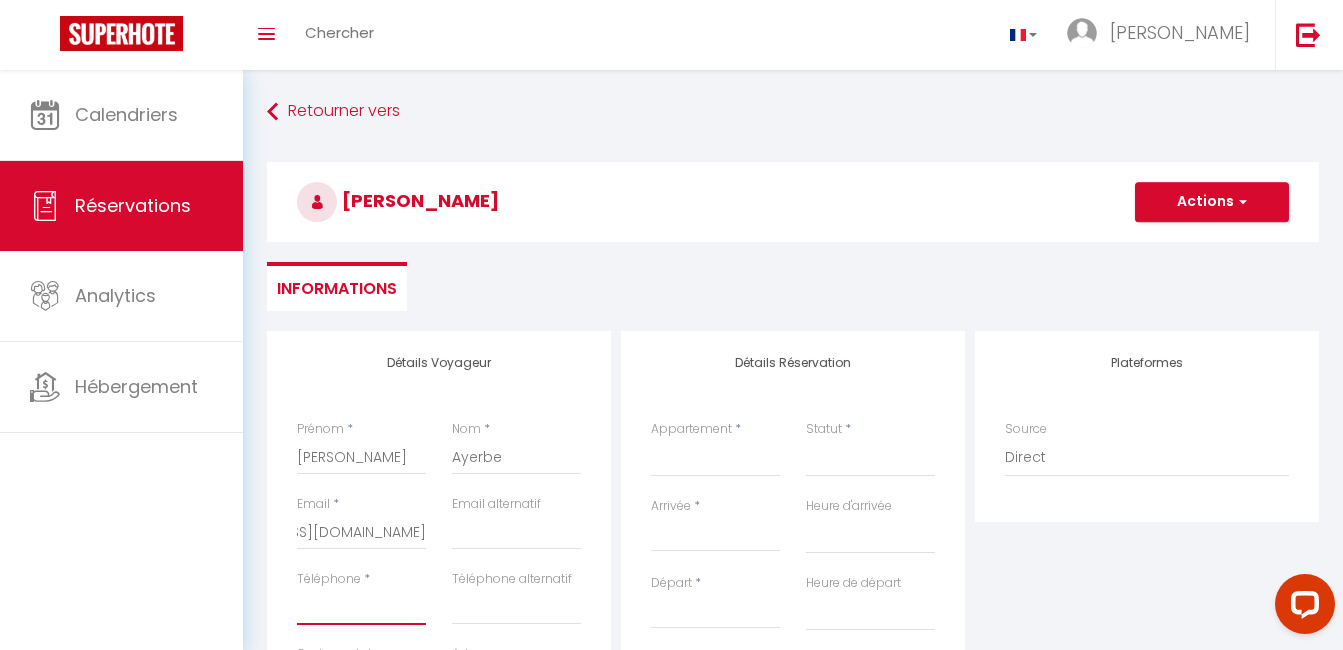 scroll, scrollTop: 0, scrollLeft: 0, axis: both 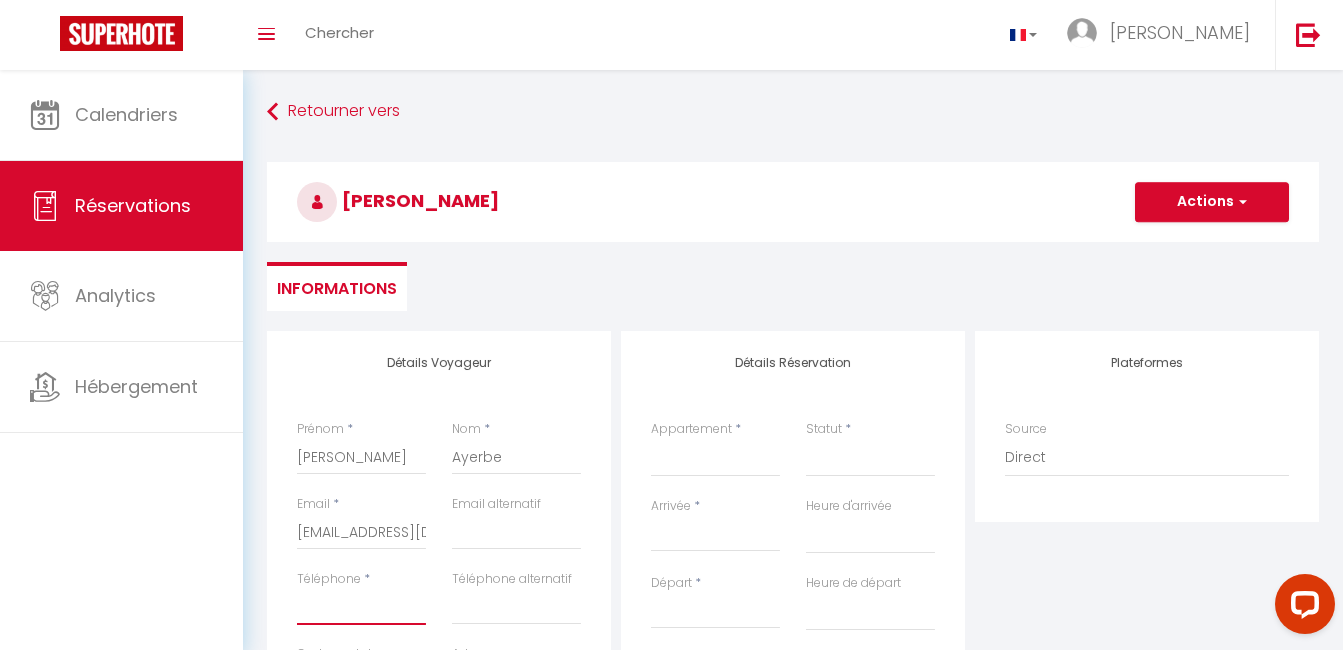 click on "Téléphone" at bounding box center (361, 607) 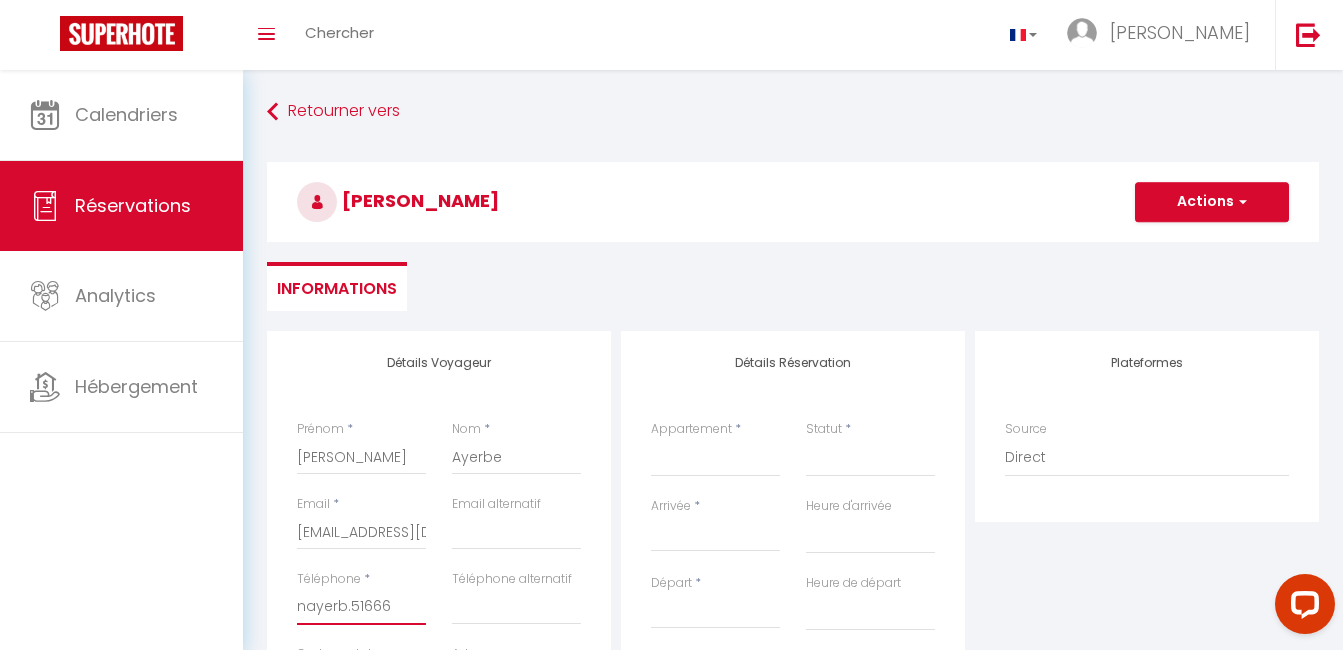 scroll, scrollTop: 0, scrollLeft: 0, axis: both 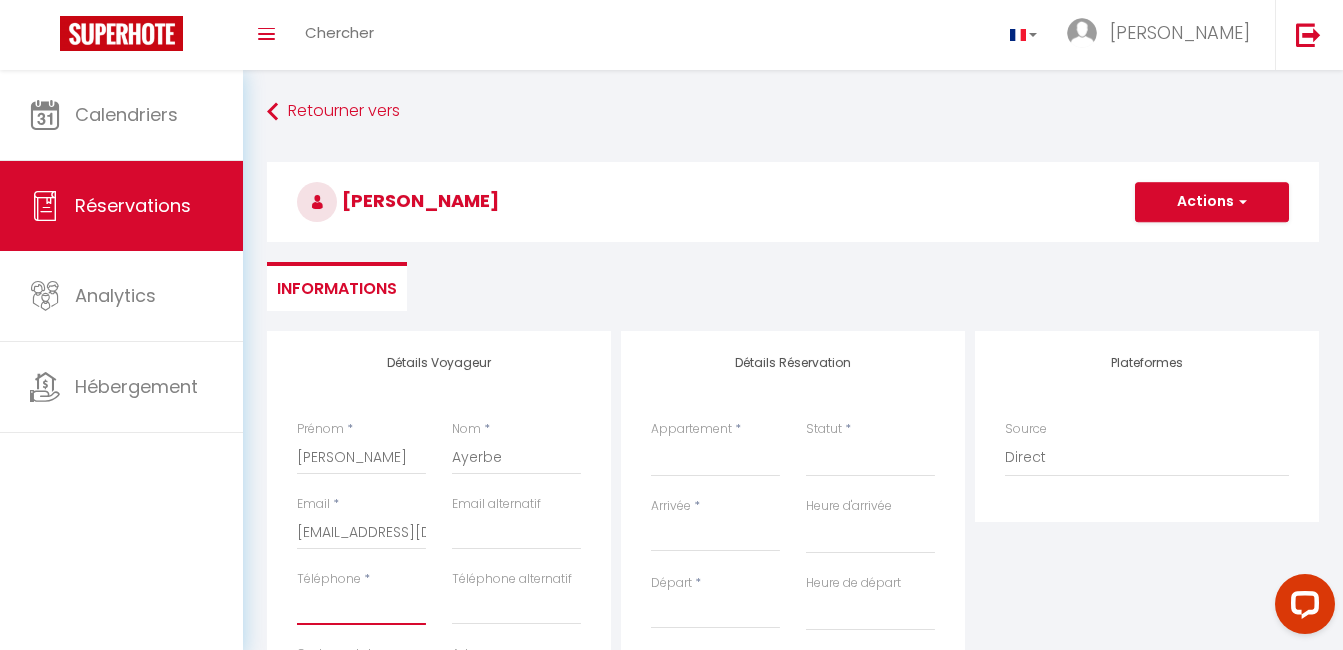 paste on "33 6 50 68 63 29" 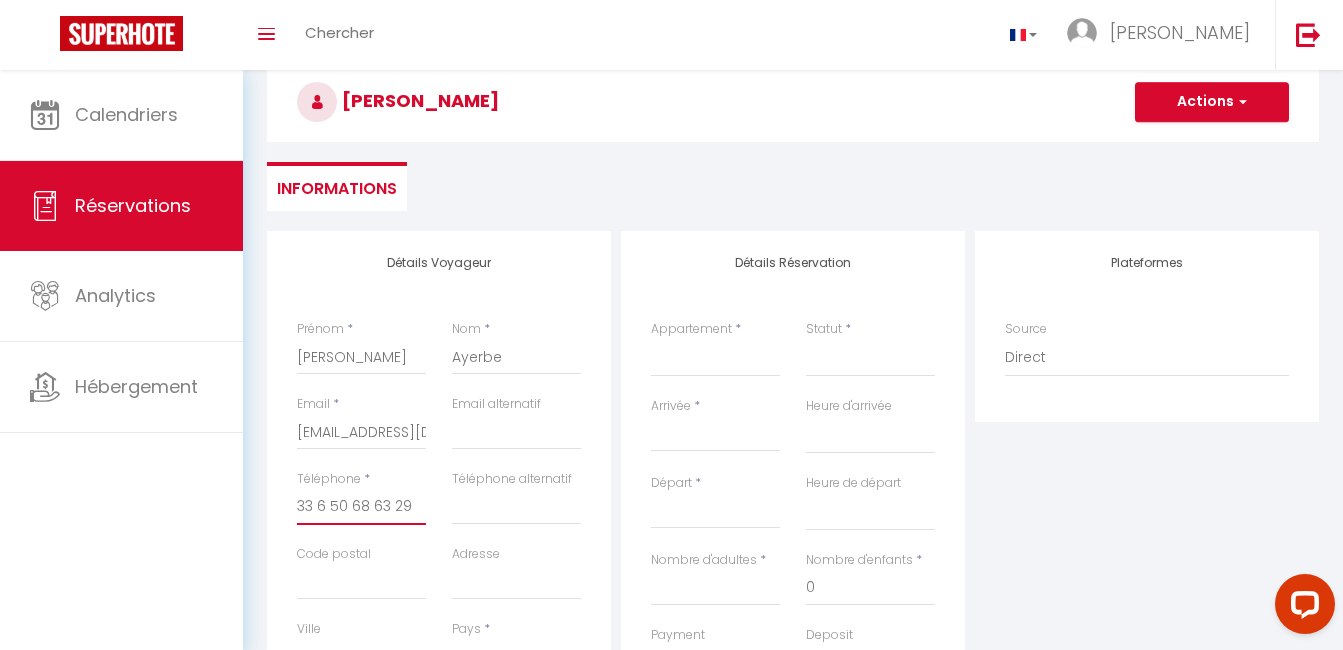 scroll, scrollTop: 200, scrollLeft: 0, axis: vertical 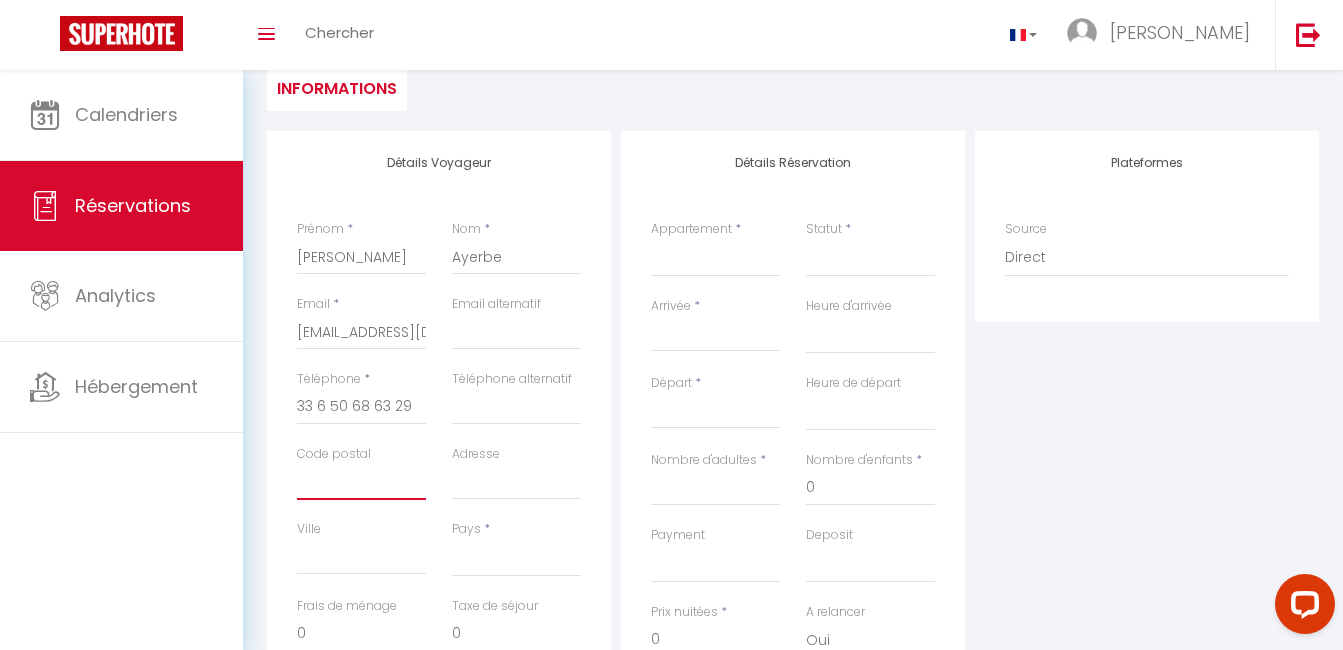 click on "Code postal" at bounding box center (361, 482) 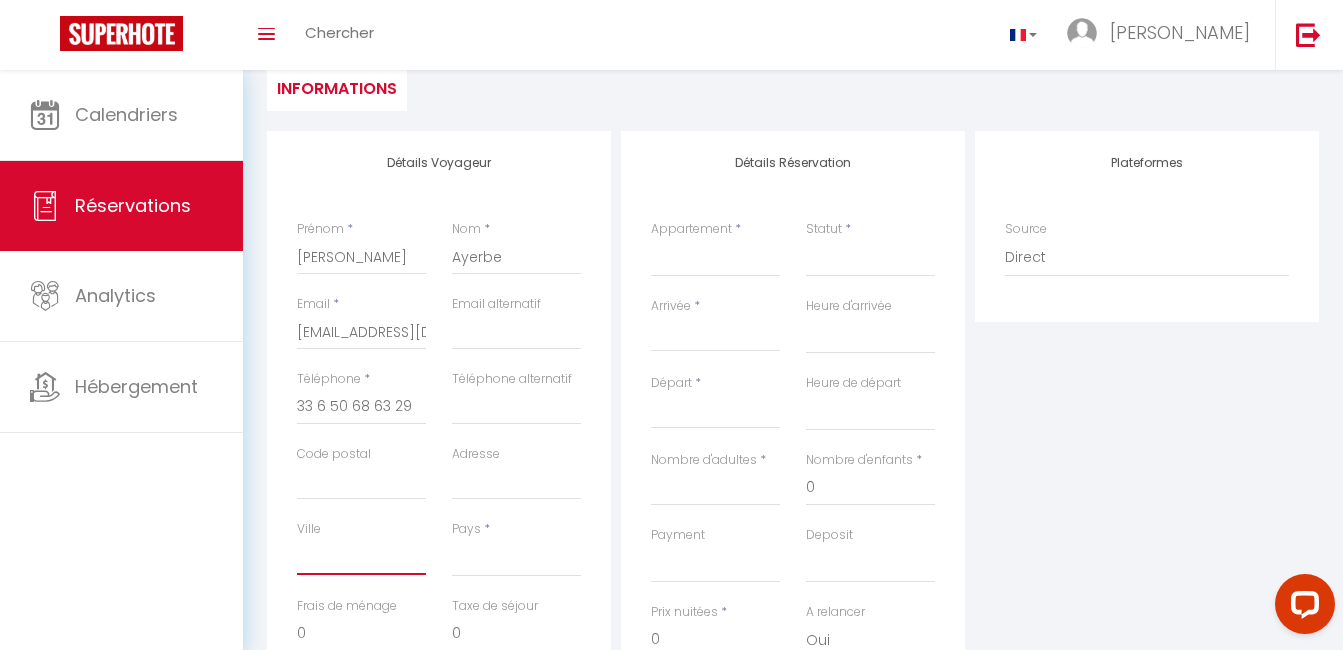 click on "Ville" at bounding box center (361, 557) 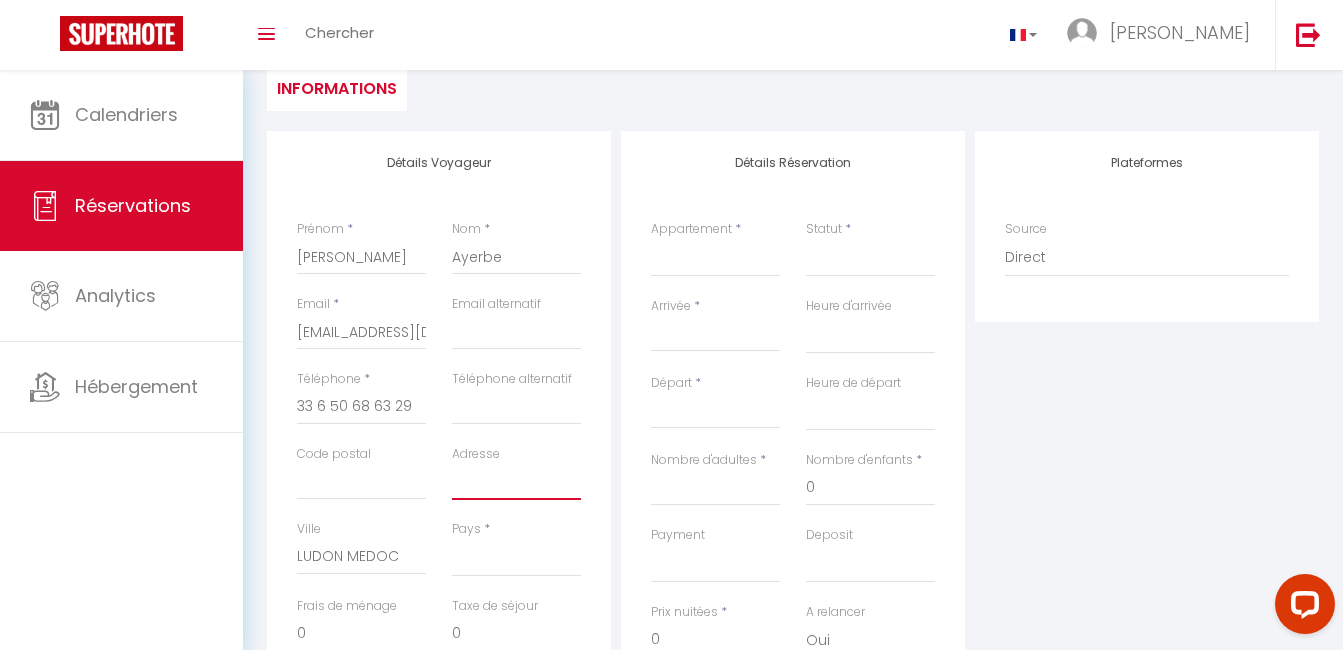 click on "Adresse" at bounding box center [516, 482] 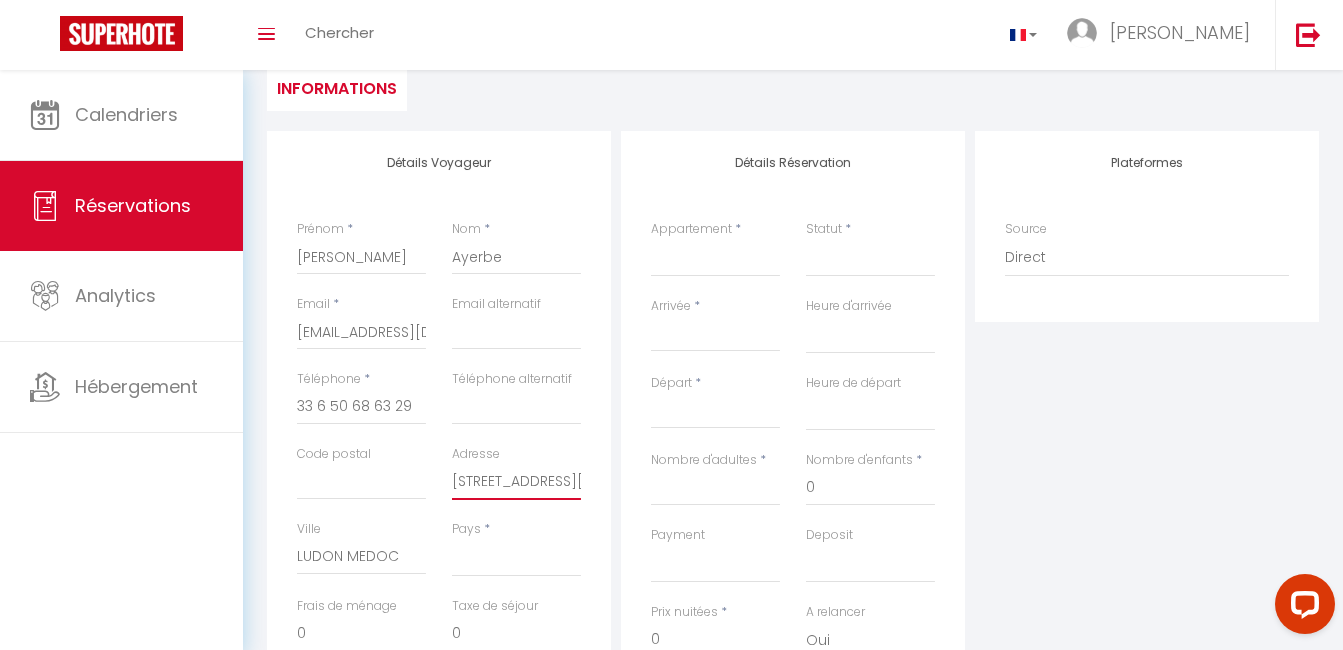 scroll, scrollTop: 300, scrollLeft: 0, axis: vertical 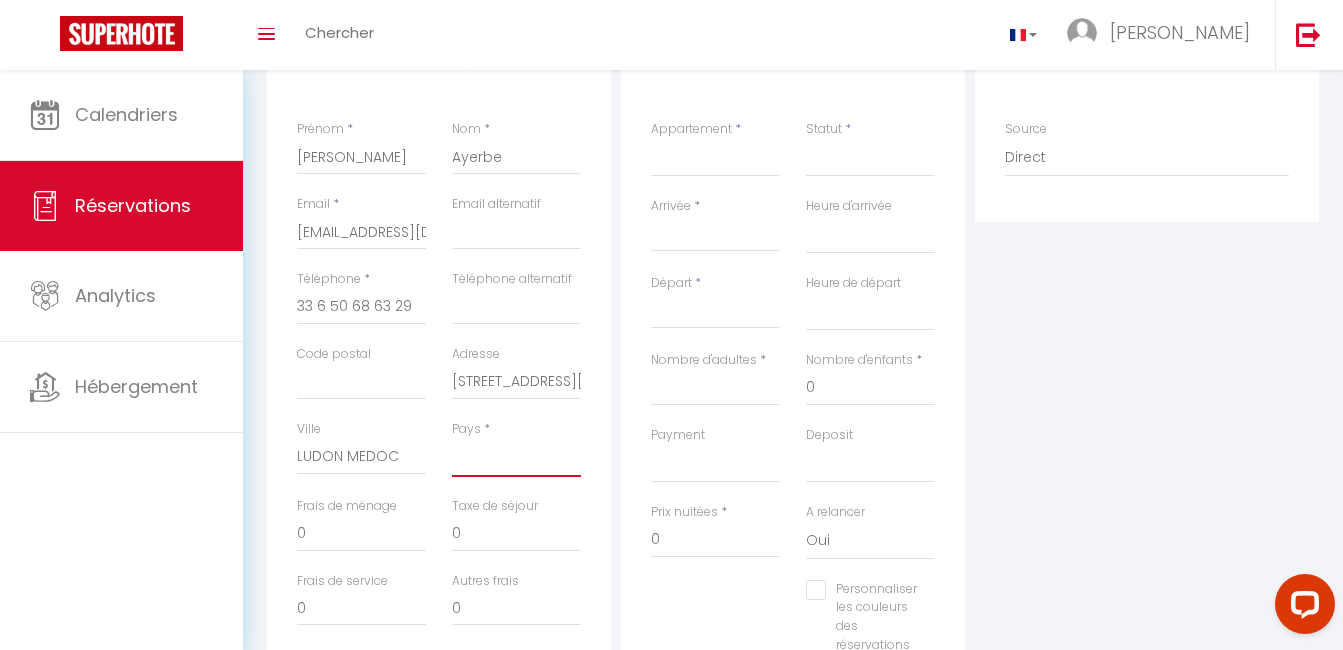 click on "[GEOGRAPHIC_DATA]
[GEOGRAPHIC_DATA]
[GEOGRAPHIC_DATA]
[GEOGRAPHIC_DATA]
[GEOGRAPHIC_DATA]
[US_STATE]
[GEOGRAPHIC_DATA]
[GEOGRAPHIC_DATA]
[GEOGRAPHIC_DATA]
[GEOGRAPHIC_DATA]
[GEOGRAPHIC_DATA]
[GEOGRAPHIC_DATA]
[GEOGRAPHIC_DATA]
[GEOGRAPHIC_DATA]
[GEOGRAPHIC_DATA]
[GEOGRAPHIC_DATA]
[GEOGRAPHIC_DATA]
[GEOGRAPHIC_DATA]
[GEOGRAPHIC_DATA]
[GEOGRAPHIC_DATA]
[GEOGRAPHIC_DATA]
[GEOGRAPHIC_DATA]
[GEOGRAPHIC_DATA]
[GEOGRAPHIC_DATA]" at bounding box center [516, 458] 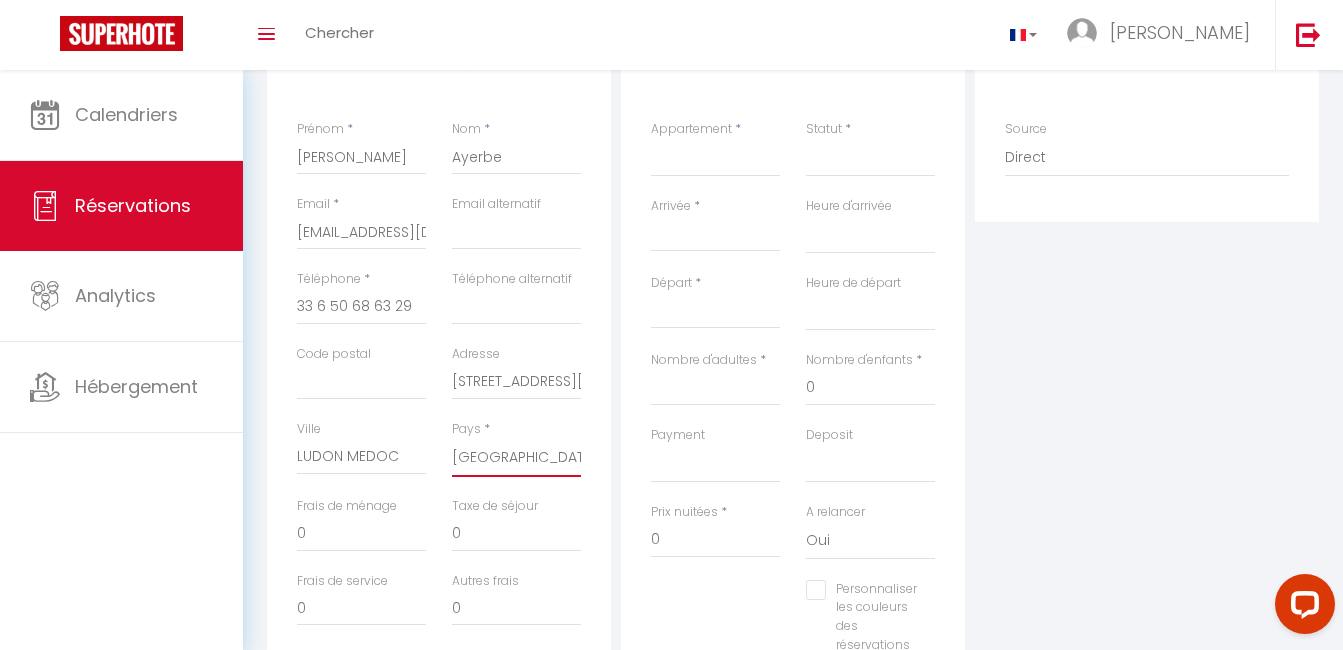 click on "[GEOGRAPHIC_DATA]
[GEOGRAPHIC_DATA]
[GEOGRAPHIC_DATA]
[GEOGRAPHIC_DATA]
[GEOGRAPHIC_DATA]
[US_STATE]
[GEOGRAPHIC_DATA]
[GEOGRAPHIC_DATA]
[GEOGRAPHIC_DATA]
[GEOGRAPHIC_DATA]
[GEOGRAPHIC_DATA]
[GEOGRAPHIC_DATA]
[GEOGRAPHIC_DATA]
[GEOGRAPHIC_DATA]
[GEOGRAPHIC_DATA]
[GEOGRAPHIC_DATA]
[GEOGRAPHIC_DATA]
[GEOGRAPHIC_DATA]
[GEOGRAPHIC_DATA]
[GEOGRAPHIC_DATA]
[GEOGRAPHIC_DATA]
[GEOGRAPHIC_DATA]
[GEOGRAPHIC_DATA]
[GEOGRAPHIC_DATA]" at bounding box center [516, 458] 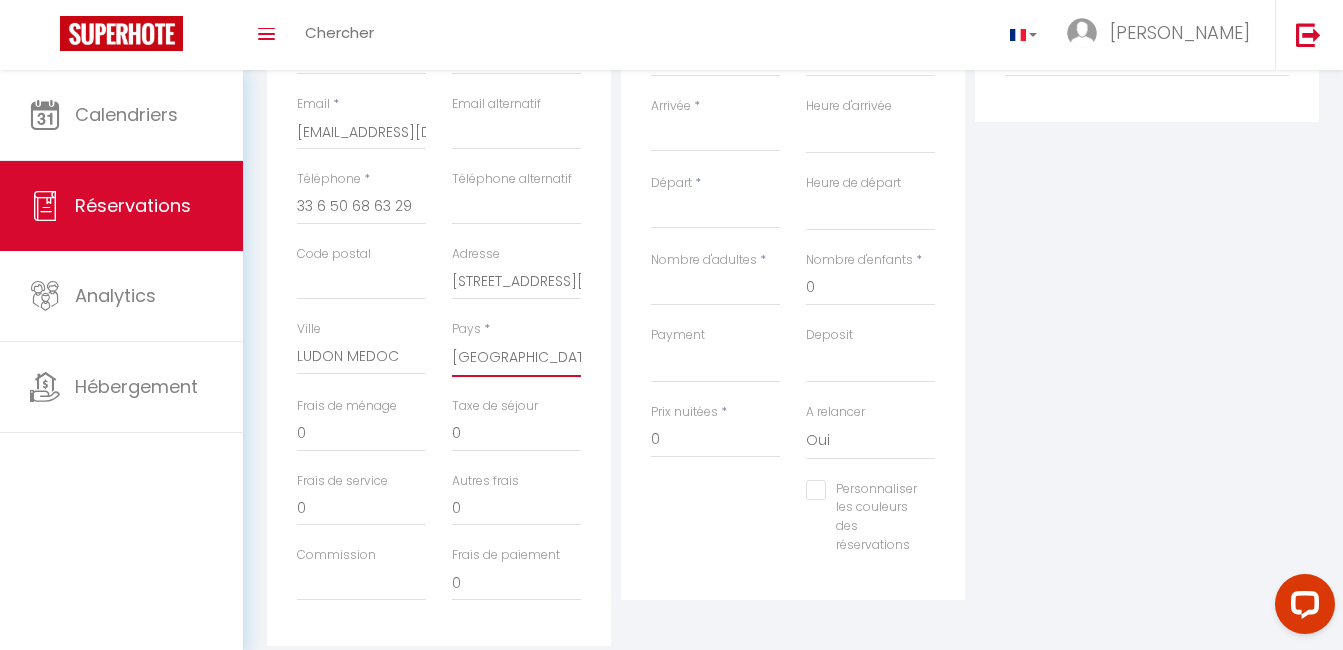 scroll, scrollTop: 100, scrollLeft: 0, axis: vertical 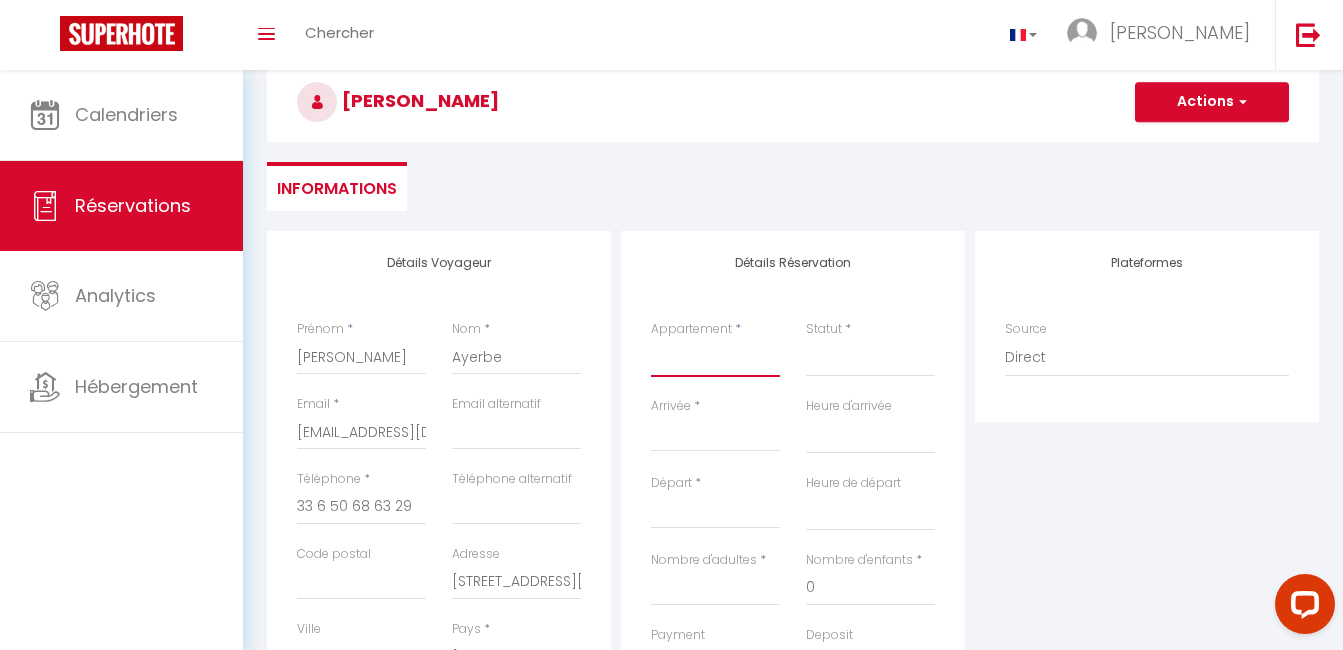 click on "ღ Le P'tit Coin de Ré • Alaume Avec [PERSON_NAME] & Parking" at bounding box center (715, 358) 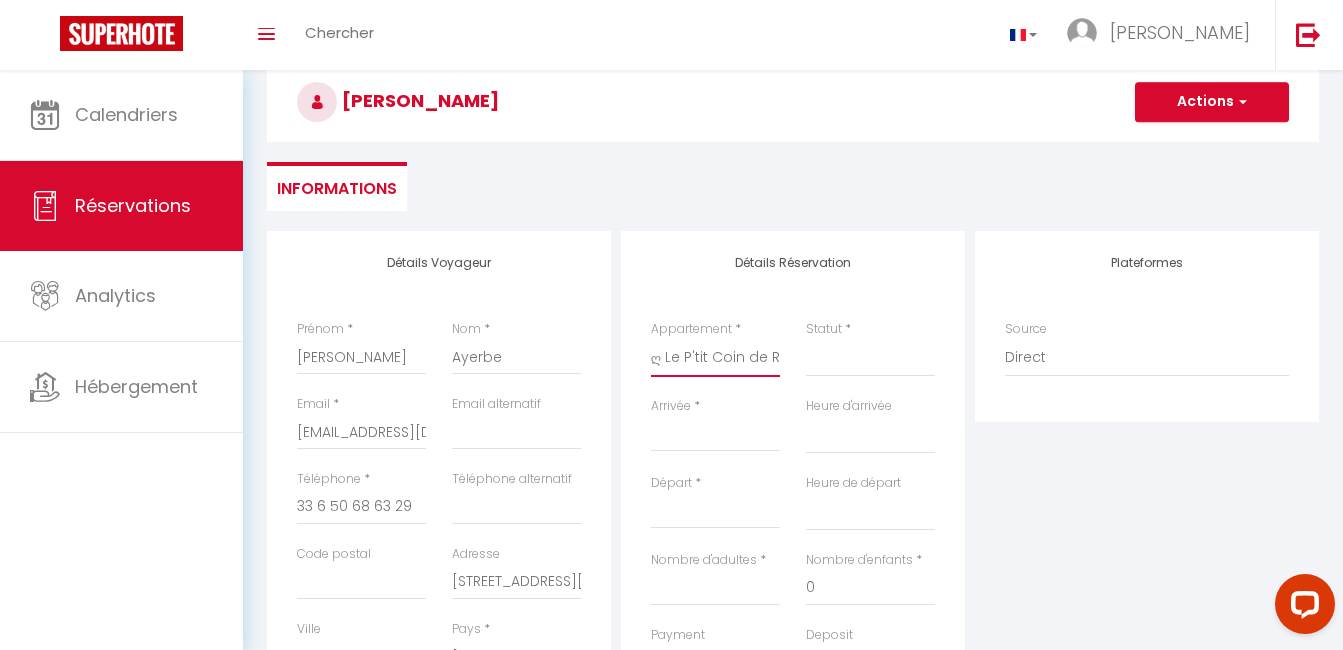click on "ღ Le P'tit Coin de Ré • Alaume Avec [PERSON_NAME] & Parking" at bounding box center (715, 358) 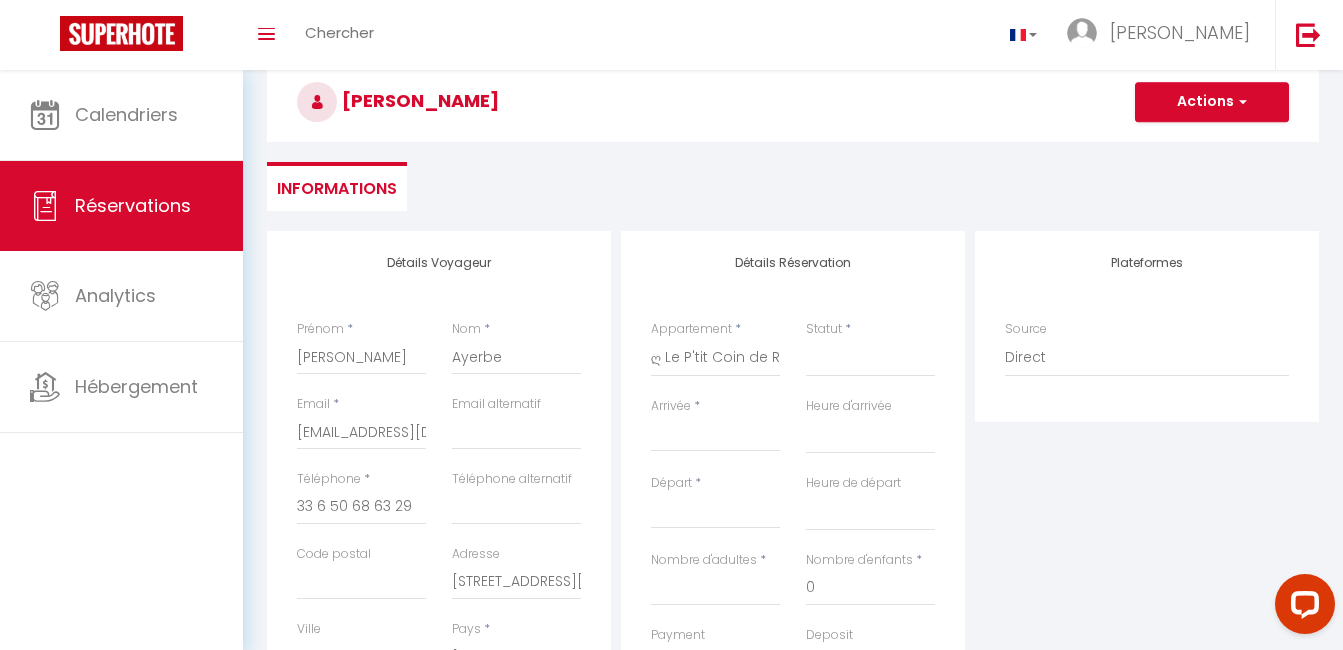click on "<   Juil 2025   >   Dim Lun Mar Mer Jeu Ven Sam   1 2 3 4 5 6 7 8 9 10 11 12 13 14 15 16 17 18 19 20 21 22 23 24 25 26 27 28 29 30 31     <   2025   >   [PERSON_NAME] Mars [PERSON_NAME] Juin Juillet Août Septembre Octobre Novembre Décembre     <   [DATE] - [DATE]   >   2020 2021 2022 2023 2024 2025 2026 2027 2028 2029" at bounding box center (715, 434) 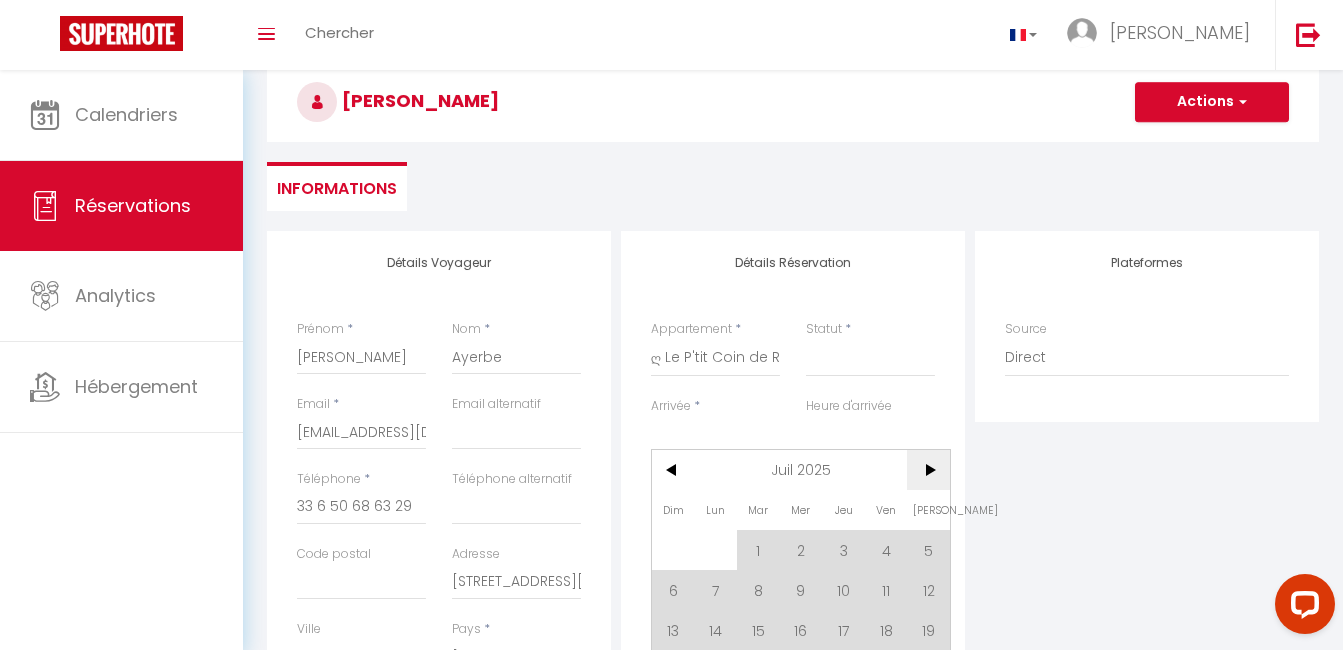 click on ">" at bounding box center [928, 470] 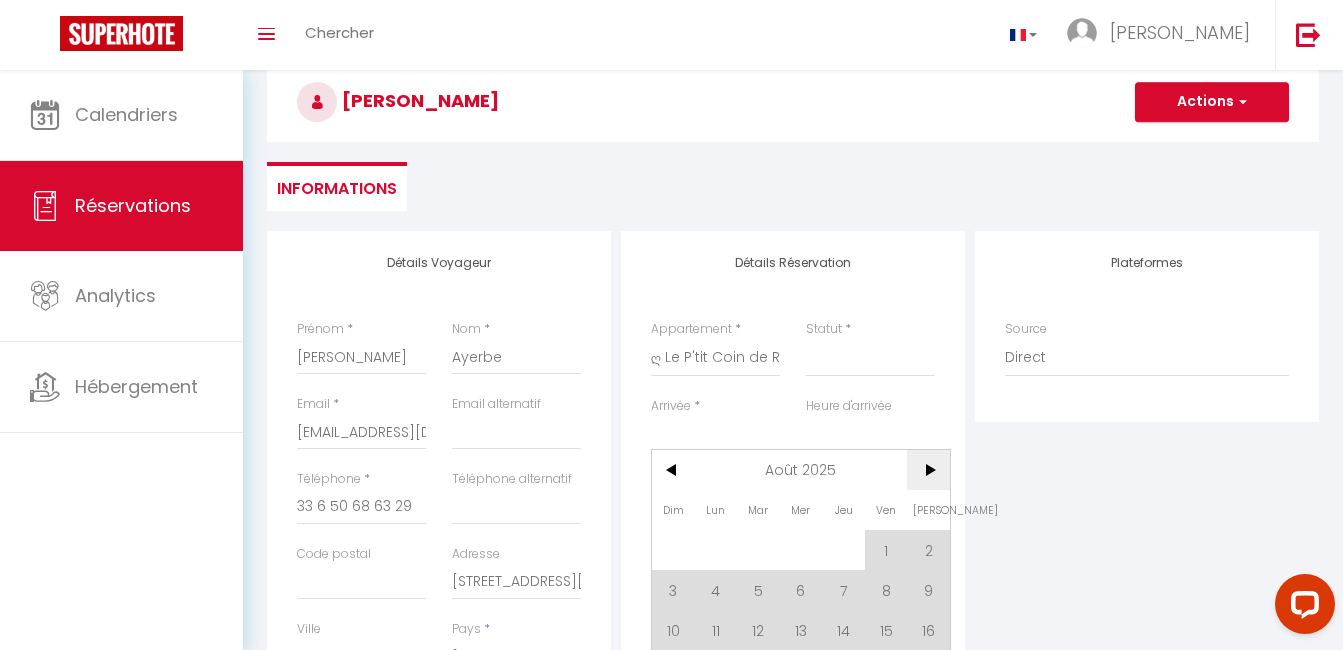 scroll, scrollTop: 200, scrollLeft: 0, axis: vertical 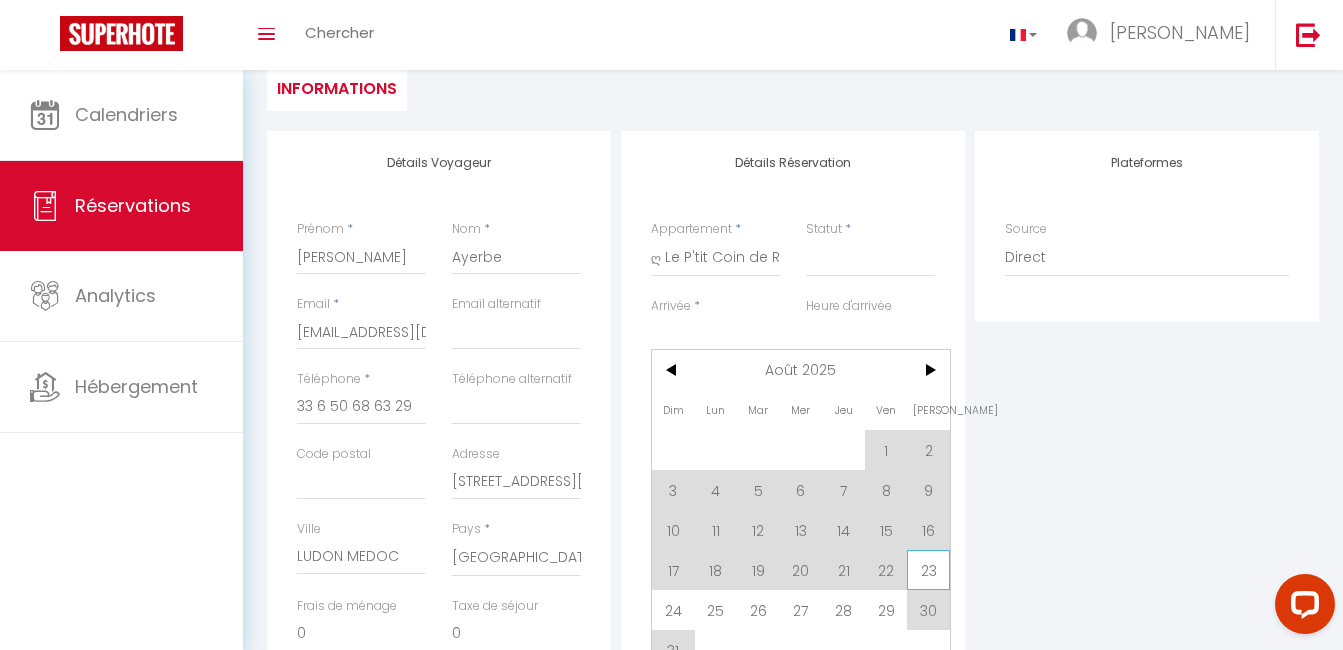 click on "23" at bounding box center (928, 570) 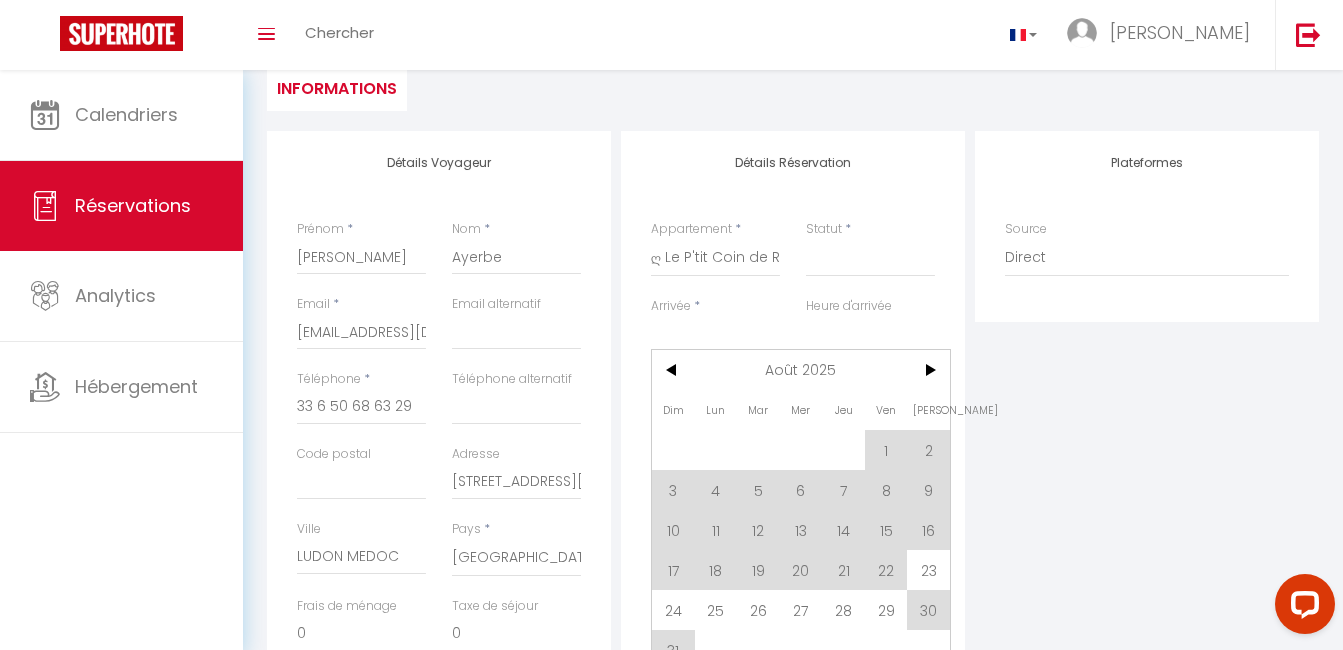 click on "OK   KO" at bounding box center [870, 564] 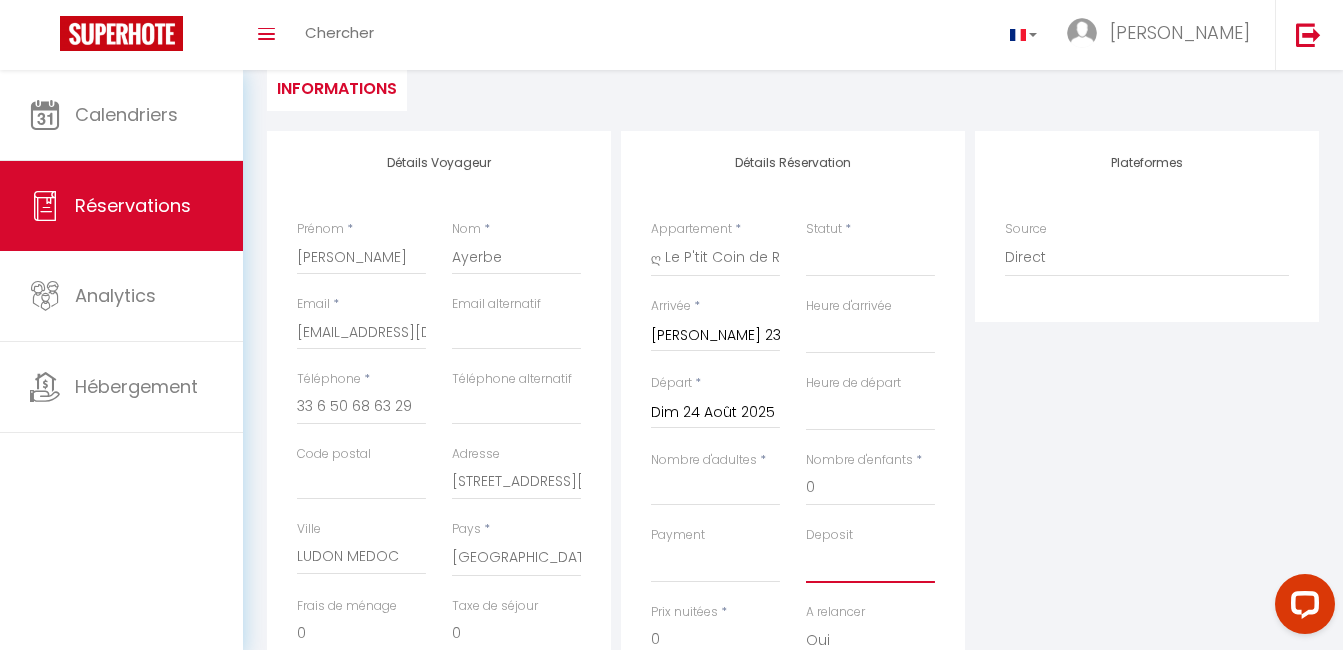 click on "OK   KO" at bounding box center (870, 564) 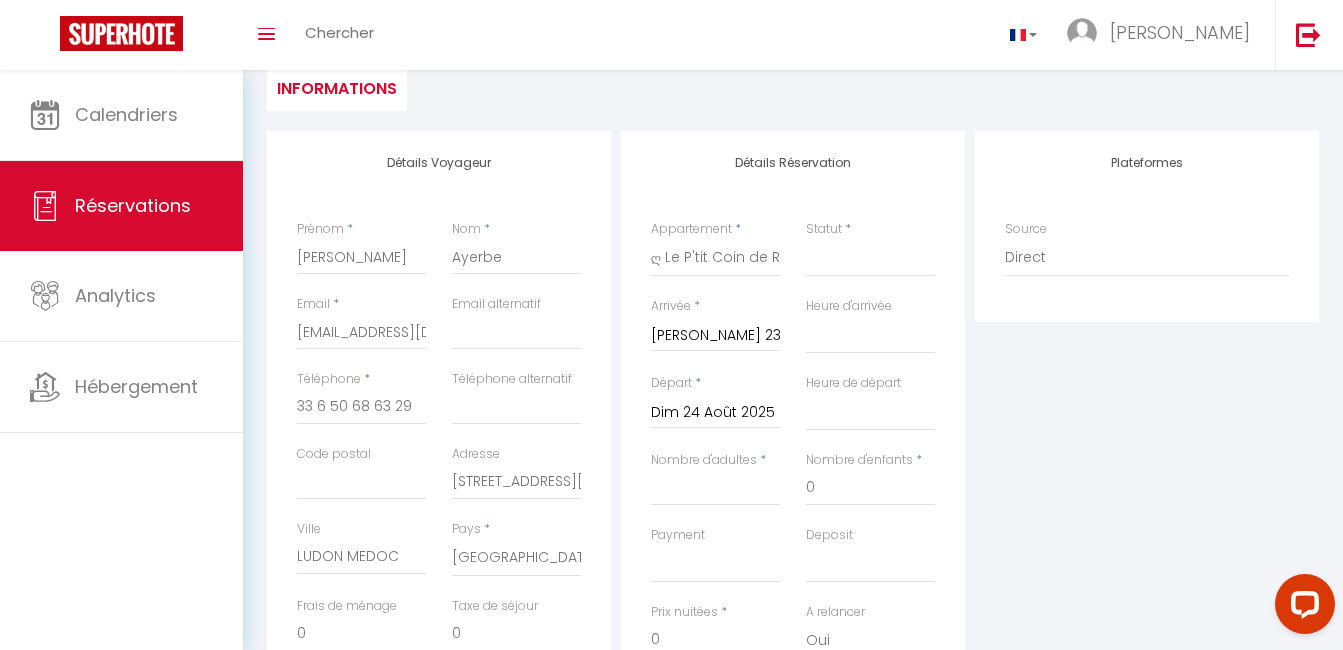 click on "Dim 24 Août 2025" at bounding box center [715, 413] 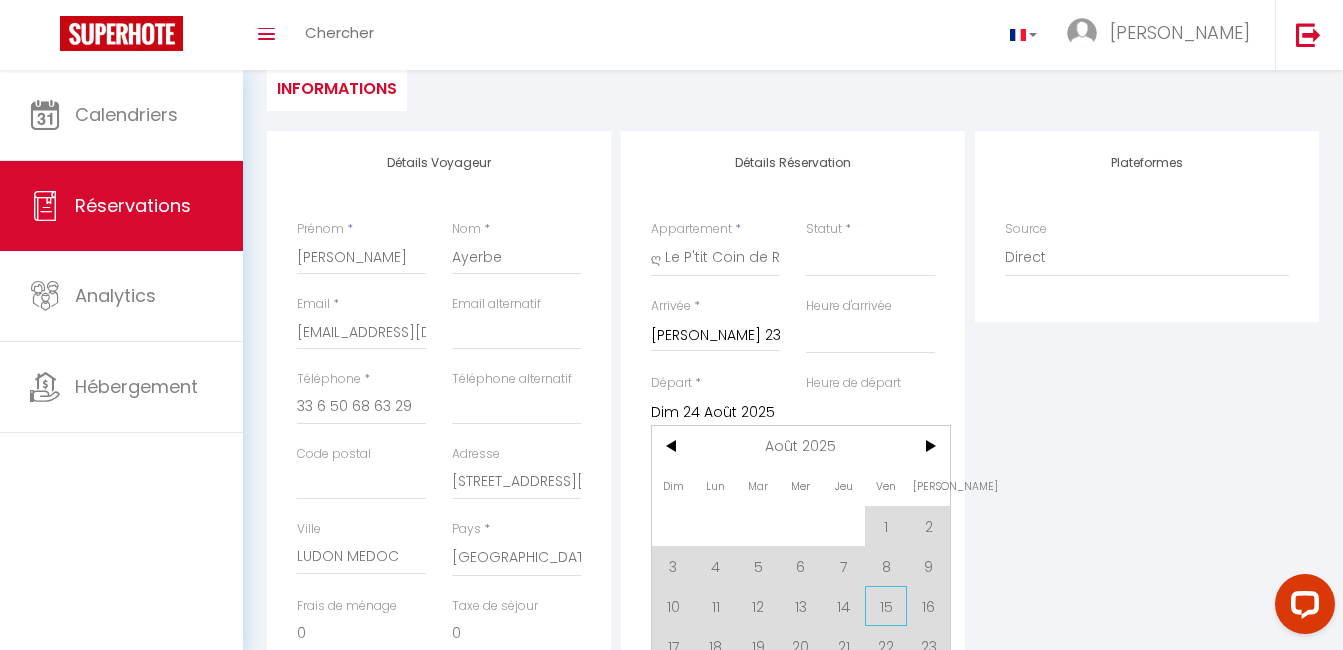 scroll, scrollTop: 300, scrollLeft: 0, axis: vertical 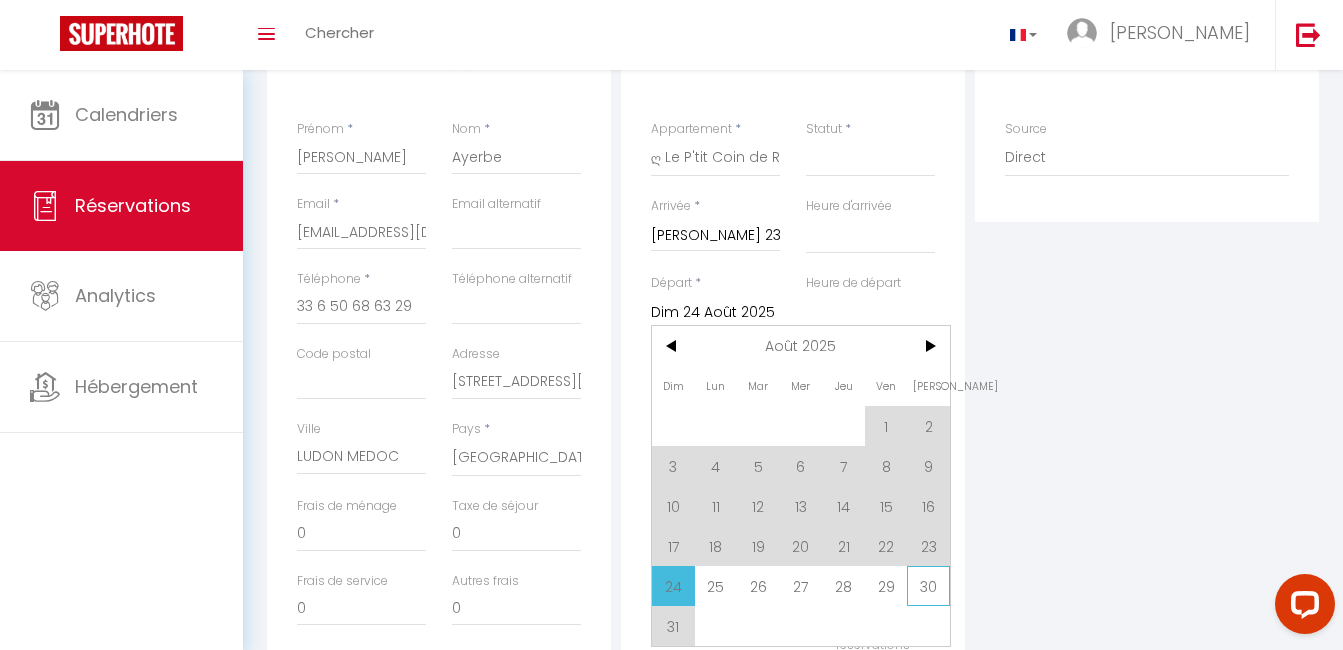 click on "30" at bounding box center [928, 586] 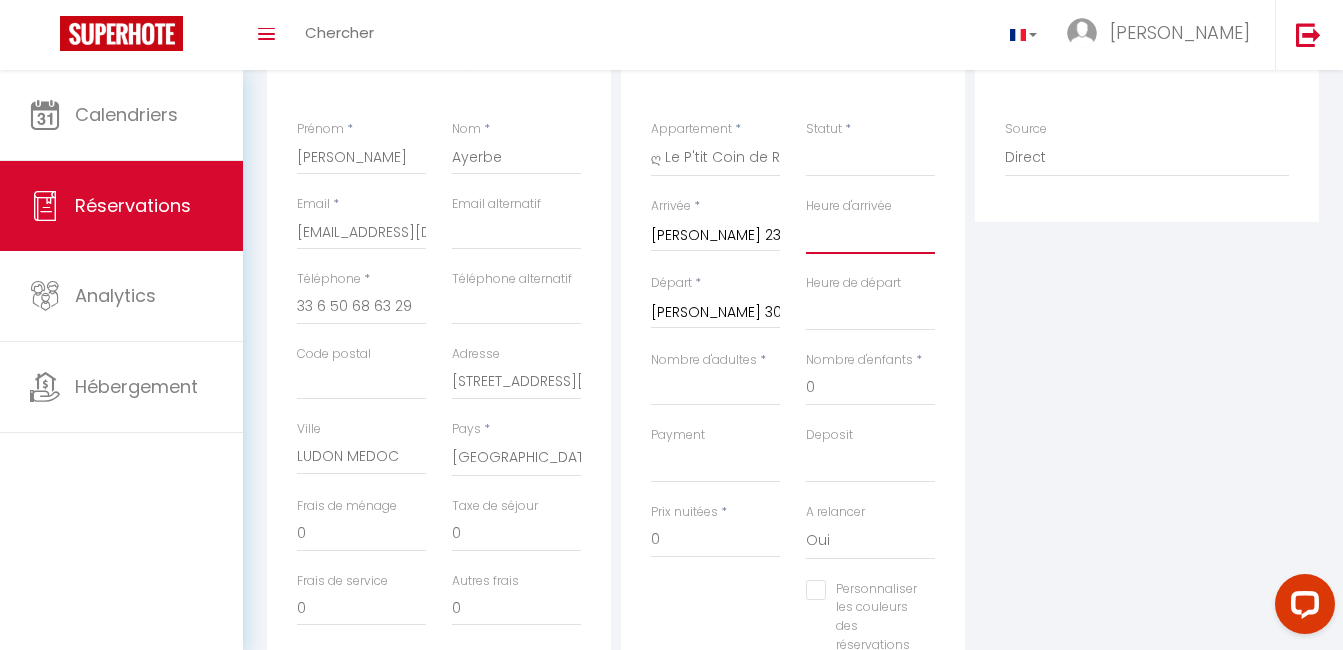 click on "00:00 00:30 01:00 01:30 02:00 02:30 03:00 03:30 04:00 04:30 05:00 05:30 06:00 06:30 07:00 07:30 08:00 08:30 09:00 09:30 10:00 10:30 11:00 11:30 12:00 12:30 13:00 13:30 14:00 14:30 15:00 15:30 16:00 16:30 17:00 17:30 18:00 18:30 19:00 19:30 20:00 20:30 21:00 21:30 22:00 22:30 23:00 23:30" at bounding box center [870, 235] 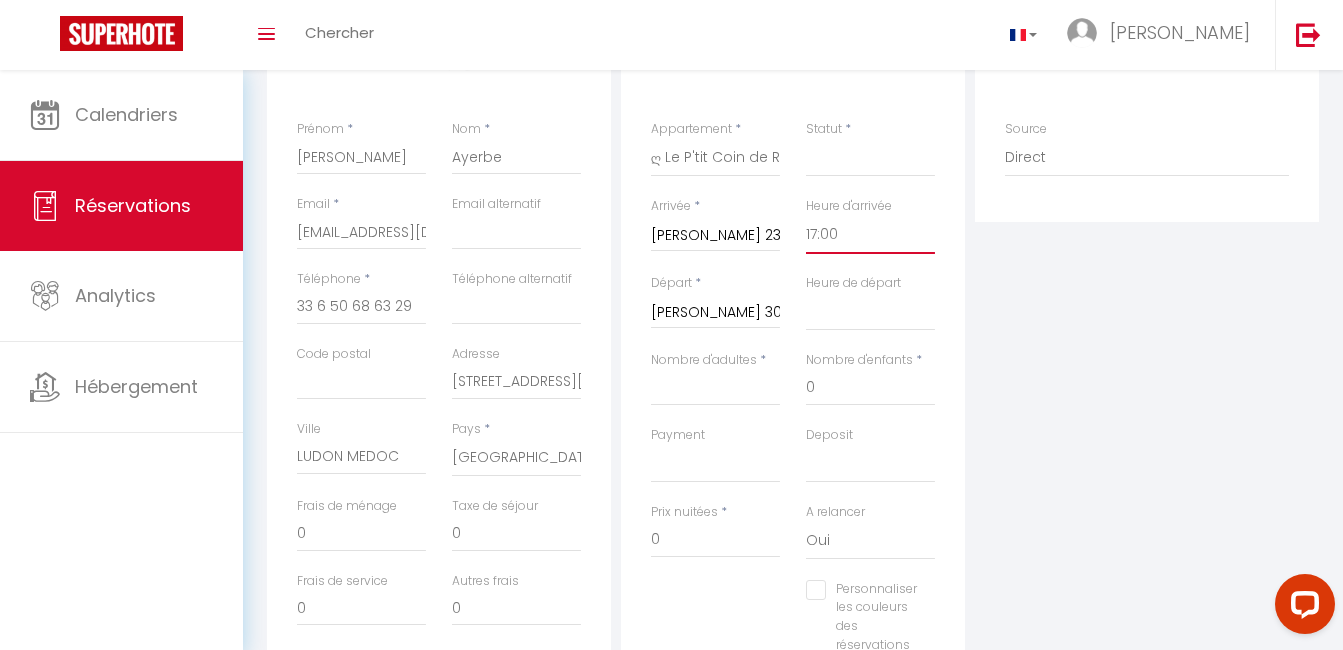 click on "00:00 00:30 01:00 01:30 02:00 02:30 03:00 03:30 04:00 04:30 05:00 05:30 06:00 06:30 07:00 07:30 08:00 08:30 09:00 09:30 10:00 10:30 11:00 11:30 12:00 12:30 13:00 13:30 14:00 14:30 15:00 15:30 16:00 16:30 17:00 17:30 18:00 18:30 19:00 19:30 20:00 20:30 21:00 21:30 22:00 22:30 23:00 23:30" at bounding box center (870, 235) 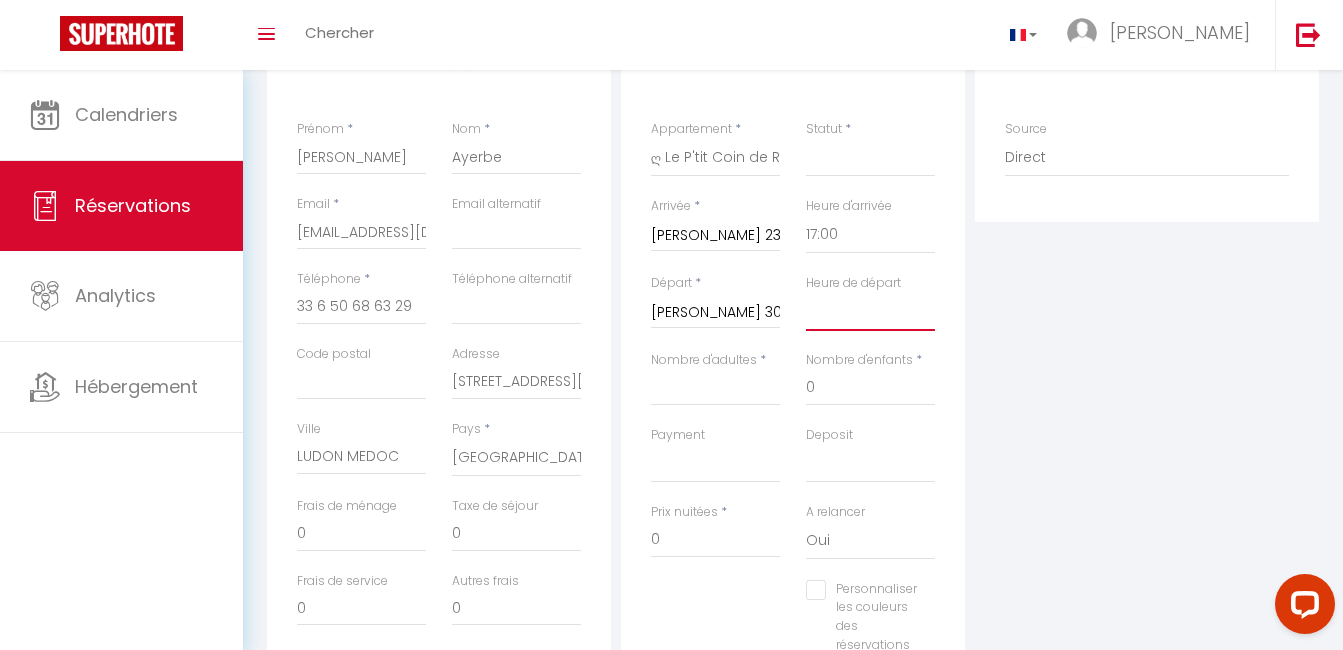 click on "00:00 00:30 01:00 01:30 02:00 02:30 03:00 03:30 04:00 04:30 05:00 05:30 06:00 06:30 07:00 07:30 08:00 08:30 09:00 09:30 10:00 10:30 11:00 11:30 12:00 12:30 13:00 13:30 14:00 14:30 15:00 15:30 16:00 16:30 17:00 17:30 18:00 18:30 19:00 19:30 20:00 20:30 21:00 21:30 22:00 22:30 23:00 23:30" at bounding box center (870, 312) 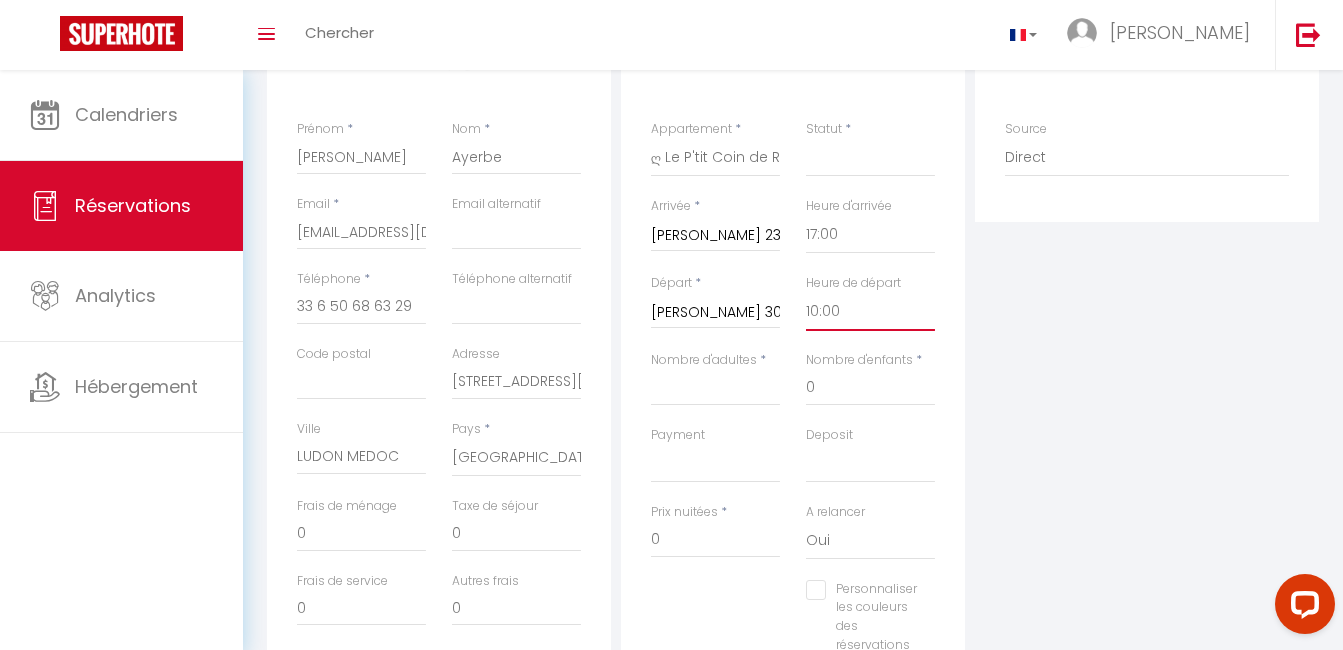 click on "00:00 00:30 01:00 01:30 02:00 02:30 03:00 03:30 04:00 04:30 05:00 05:30 06:00 06:30 07:00 07:30 08:00 08:30 09:00 09:30 10:00 10:30 11:00 11:30 12:00 12:30 13:00 13:30 14:00 14:30 15:00 15:30 16:00 16:30 17:00 17:30 18:00 18:30 19:00 19:30 20:00 20:30 21:00 21:30 22:00 22:30 23:00 23:30" at bounding box center [870, 312] 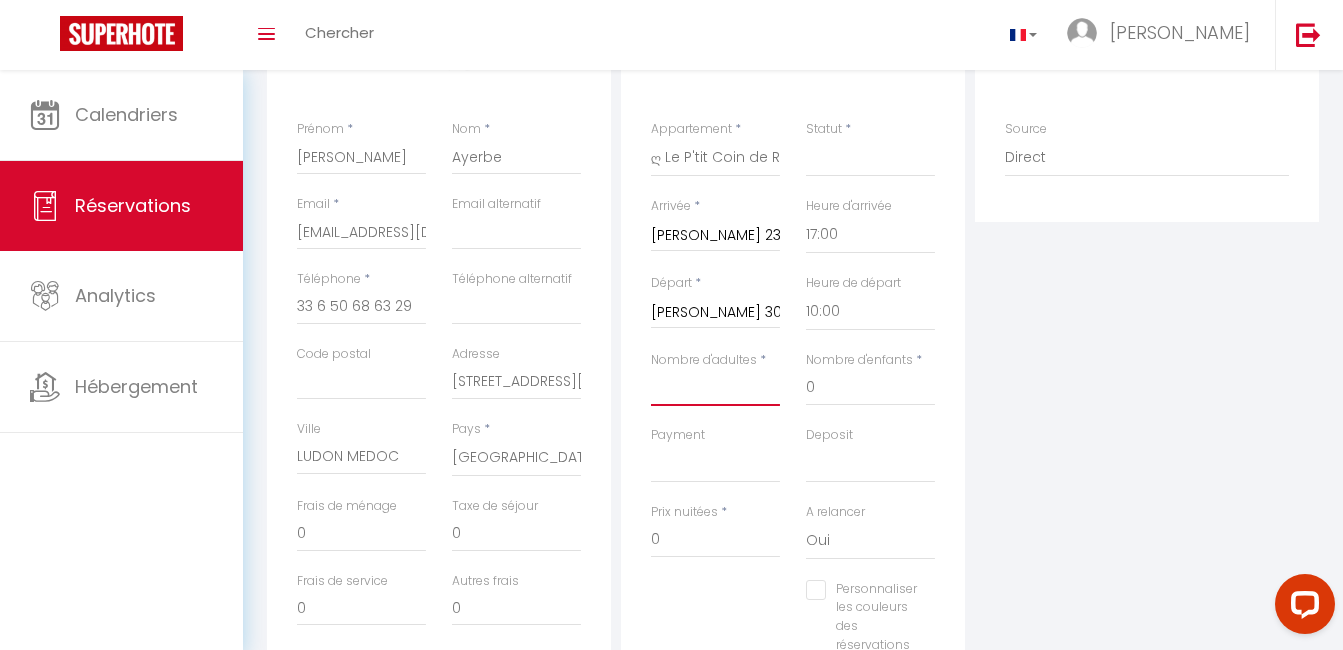 click on "Nombre d'adultes" at bounding box center (715, 388) 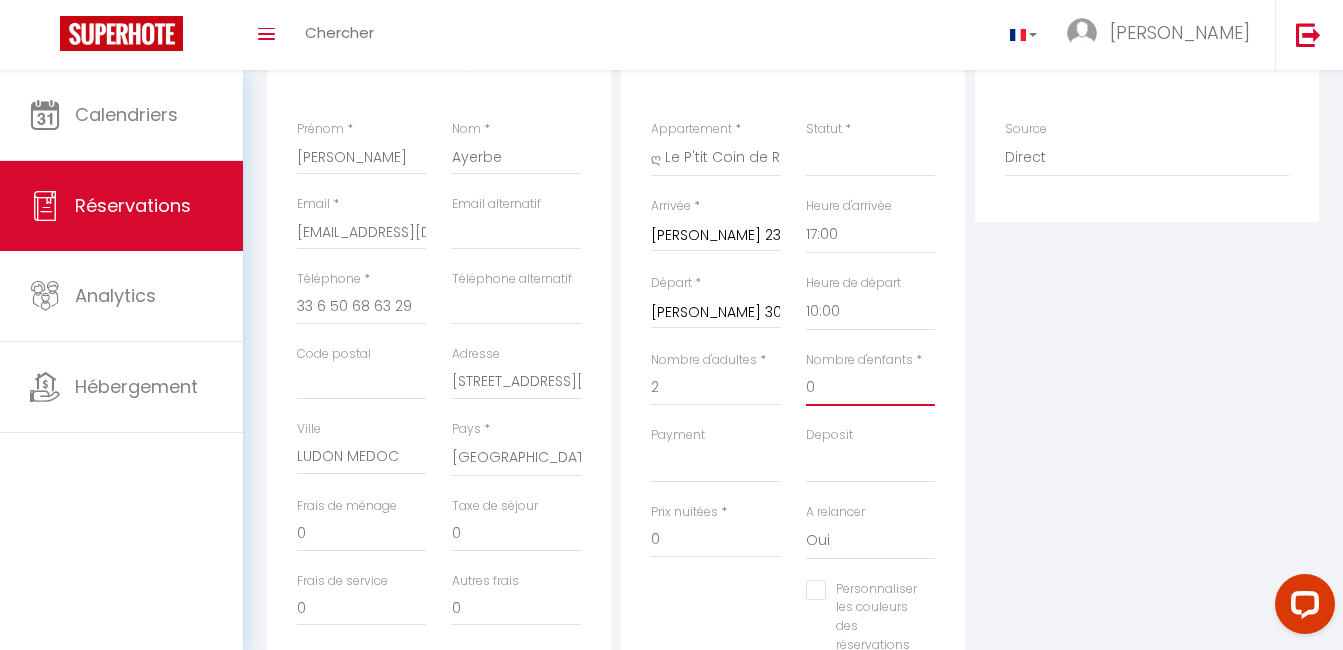 click on "0" at bounding box center [870, 388] 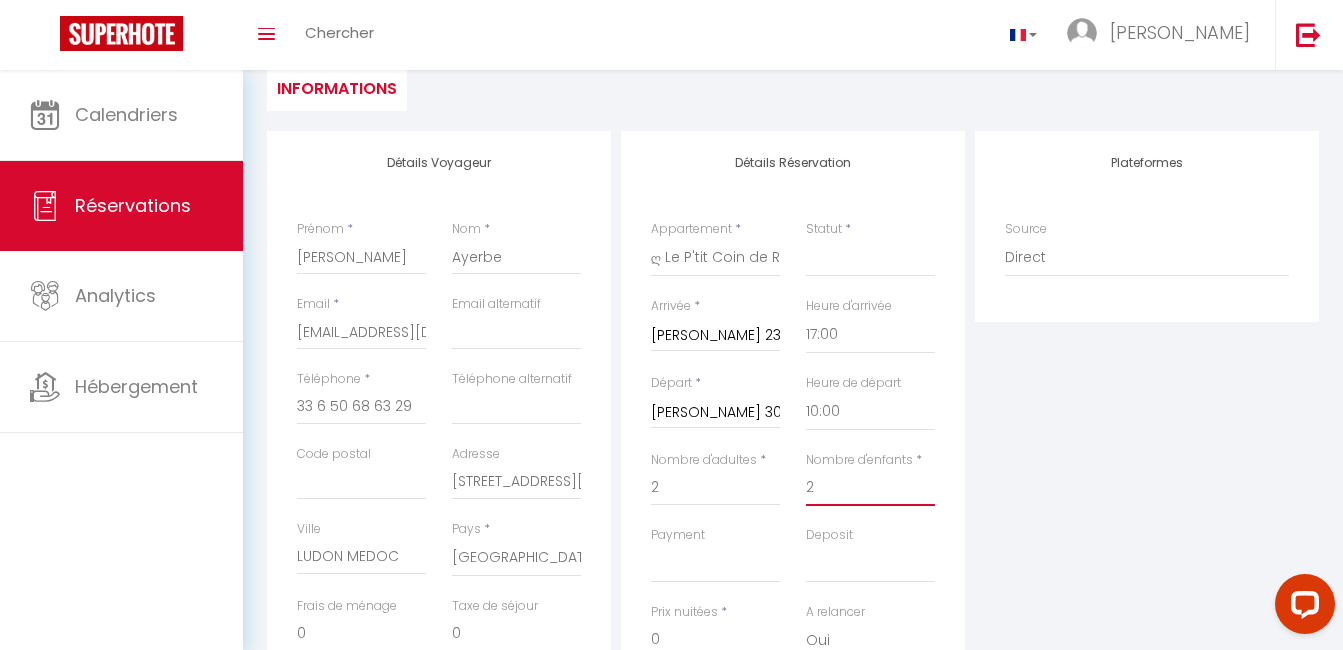 scroll, scrollTop: 100, scrollLeft: 0, axis: vertical 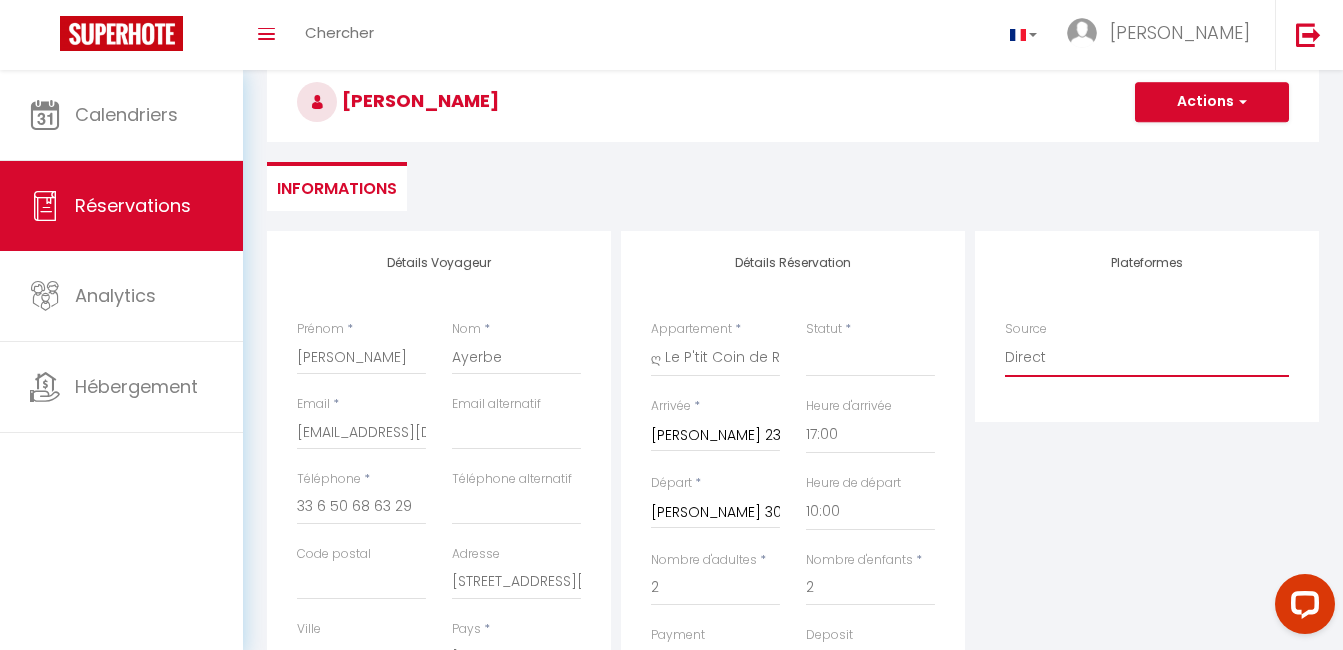 click on "Direct
[DOMAIN_NAME]
[DOMAIN_NAME]
Chalet montagne
Expedia
Gite de [GEOGRAPHIC_DATA]
Homeaway
Homeaway iCal
[DOMAIN_NAME]
[DOMAIN_NAME]
[DOMAIN_NAME]
Ical" at bounding box center (1147, 358) 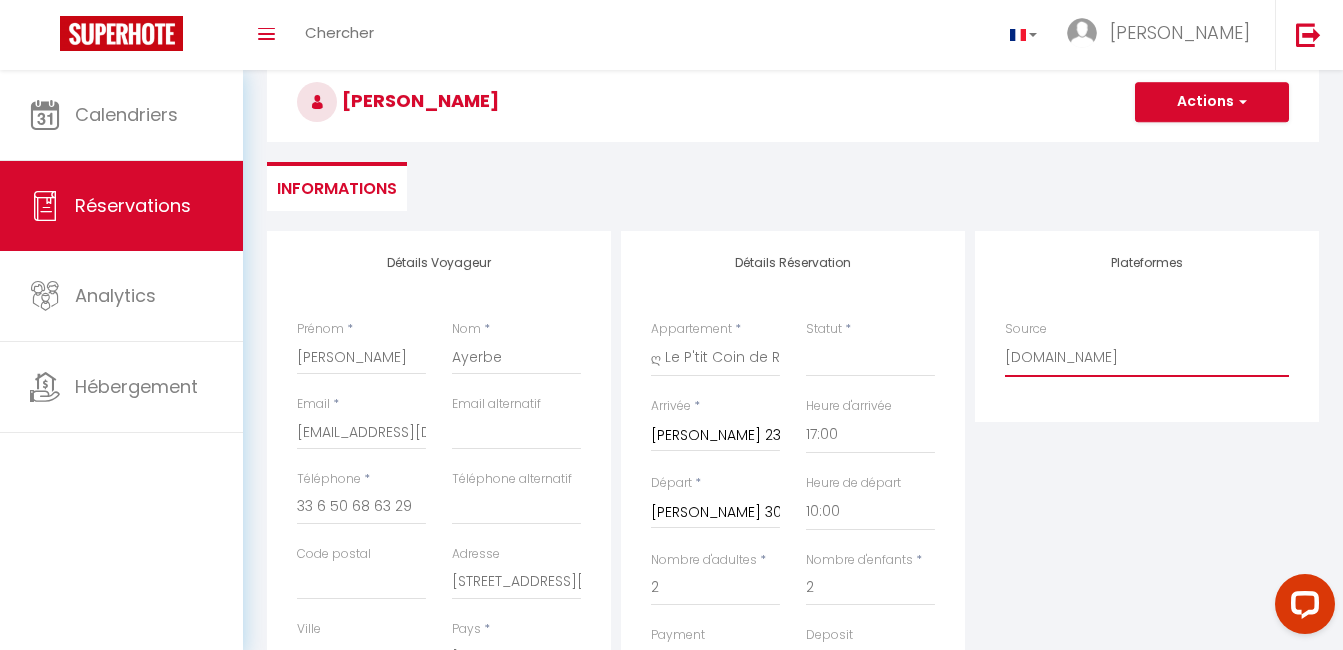 click on "Direct
[DOMAIN_NAME]
[DOMAIN_NAME]
Chalet montagne
Expedia
Gite de [GEOGRAPHIC_DATA]
Homeaway
Homeaway iCal
[DOMAIN_NAME]
[DOMAIN_NAME]
[DOMAIN_NAME]
Ical" at bounding box center (1147, 358) 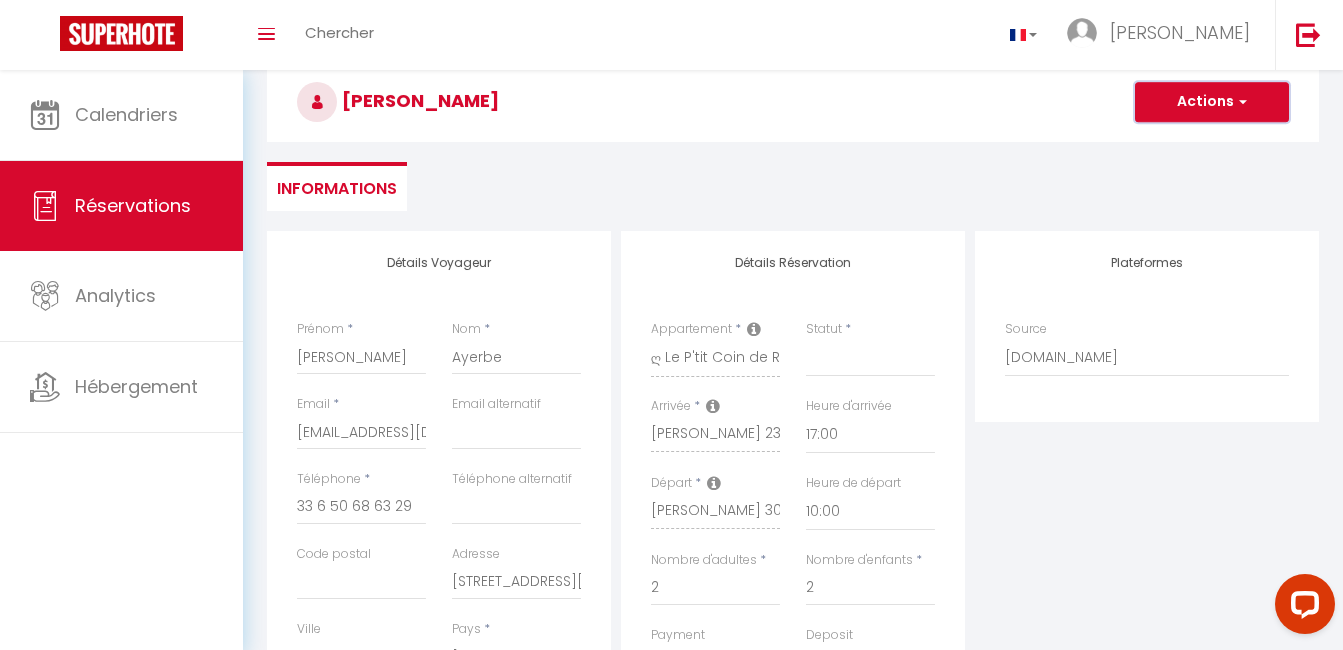 click on "Actions" at bounding box center (1212, 102) 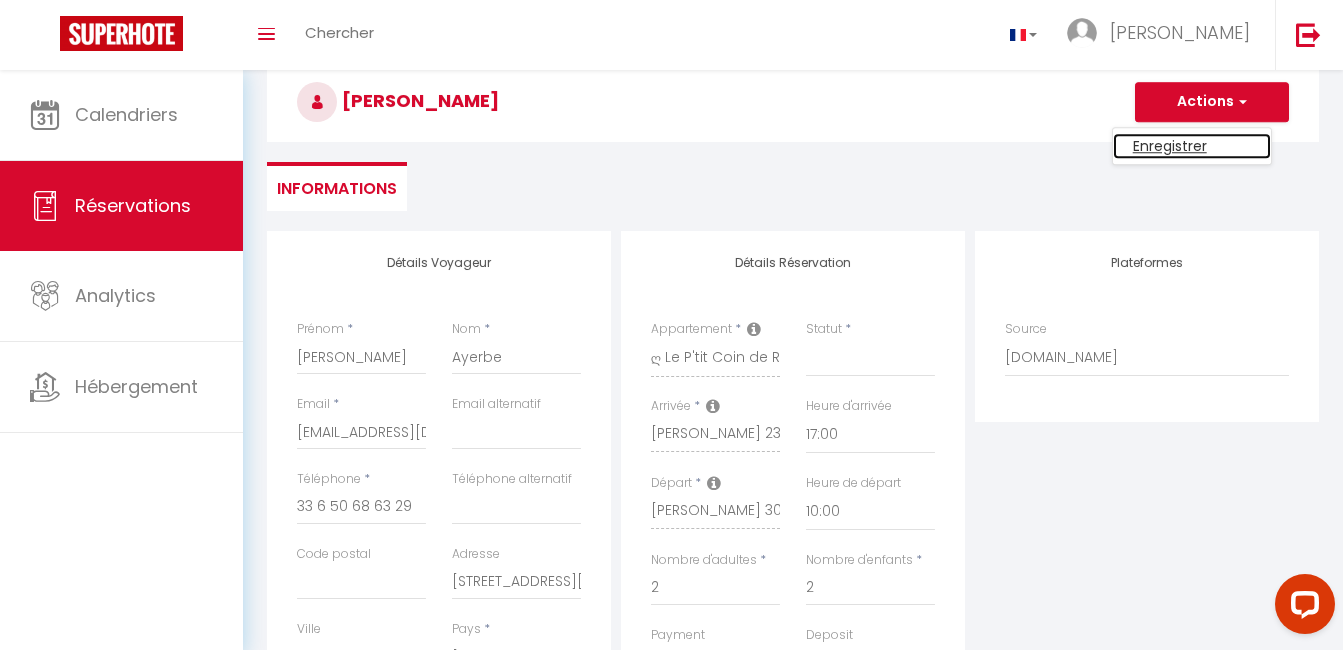 click on "Enregistrer" at bounding box center [1192, 146] 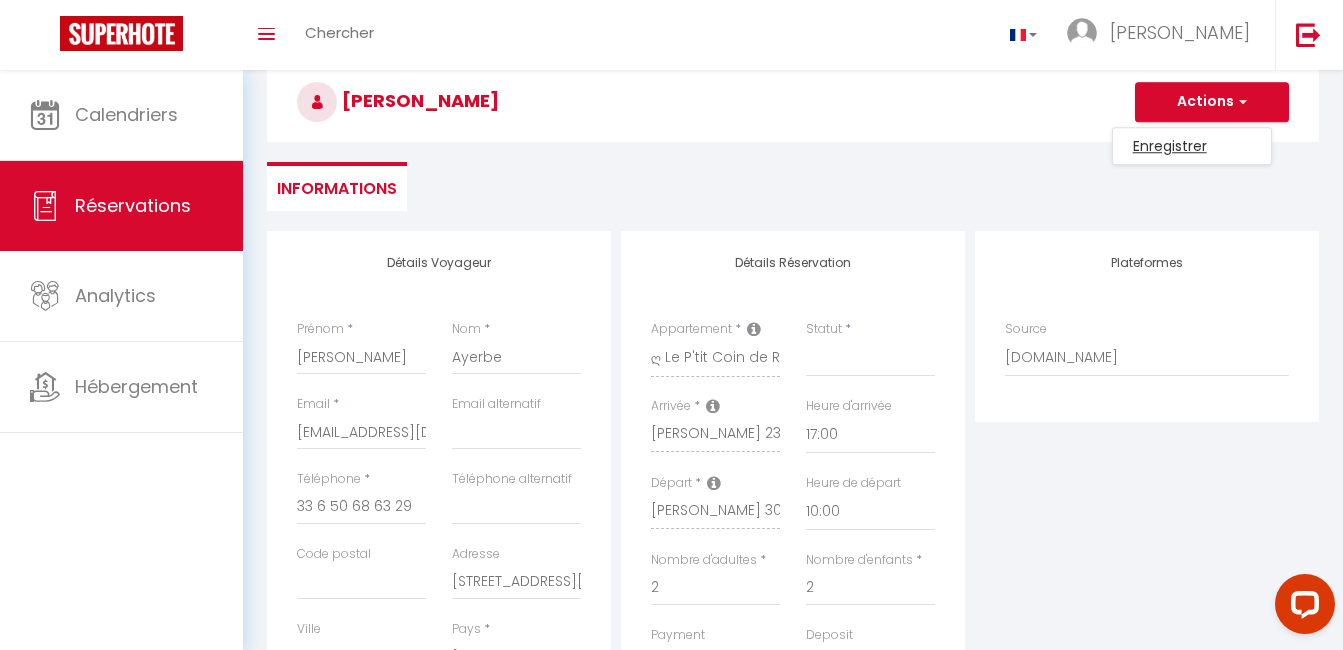 scroll, scrollTop: 70, scrollLeft: 0, axis: vertical 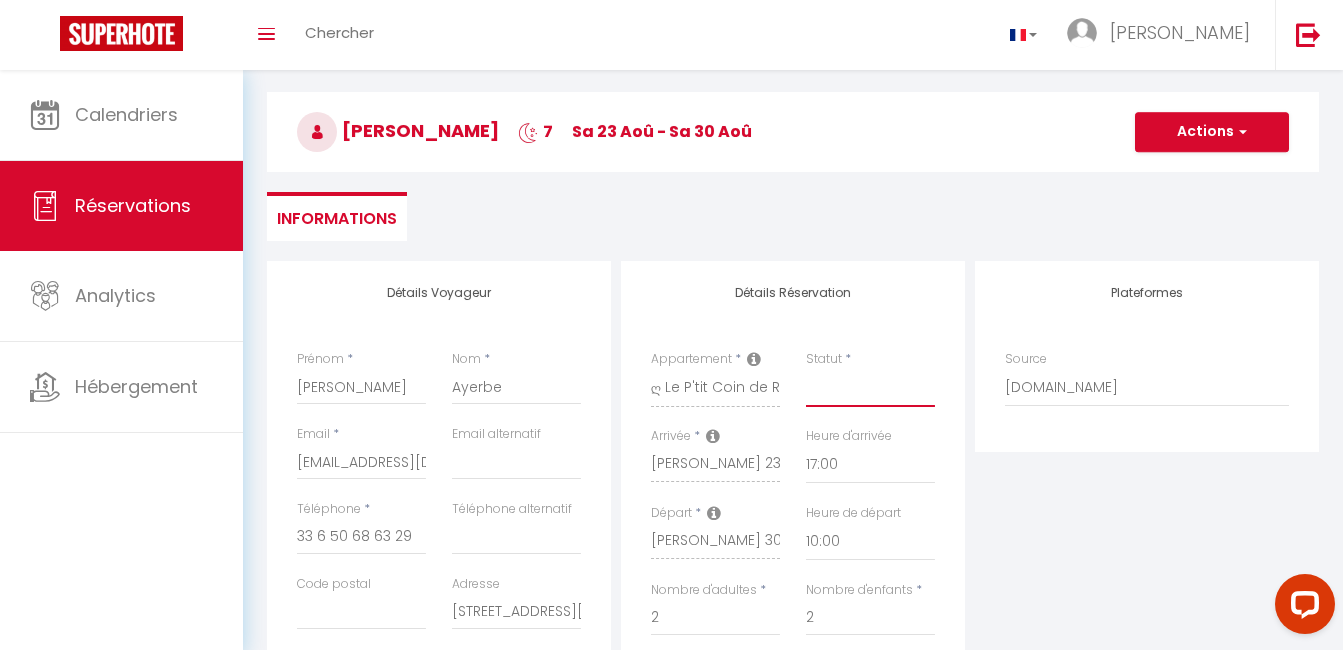 click on "Confirmé Non Confirmé [PERSON_NAME] par le voyageur No Show Request" at bounding box center (870, 388) 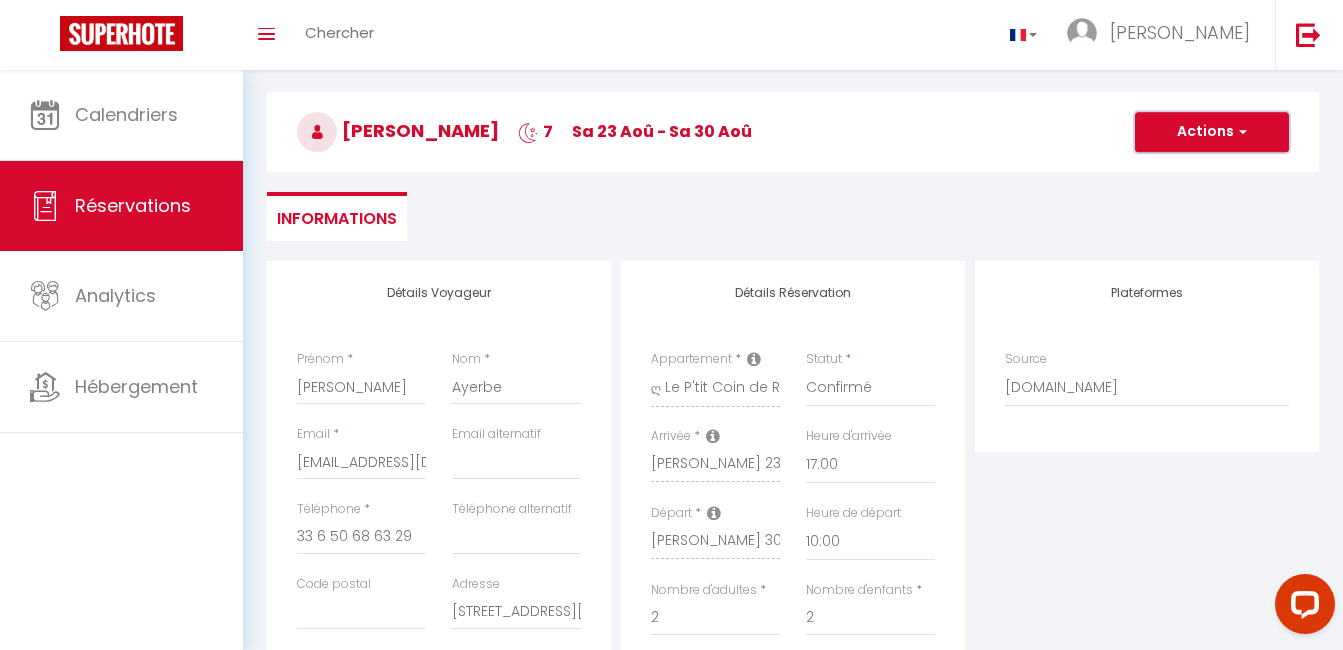 click on "Actions" at bounding box center (1212, 132) 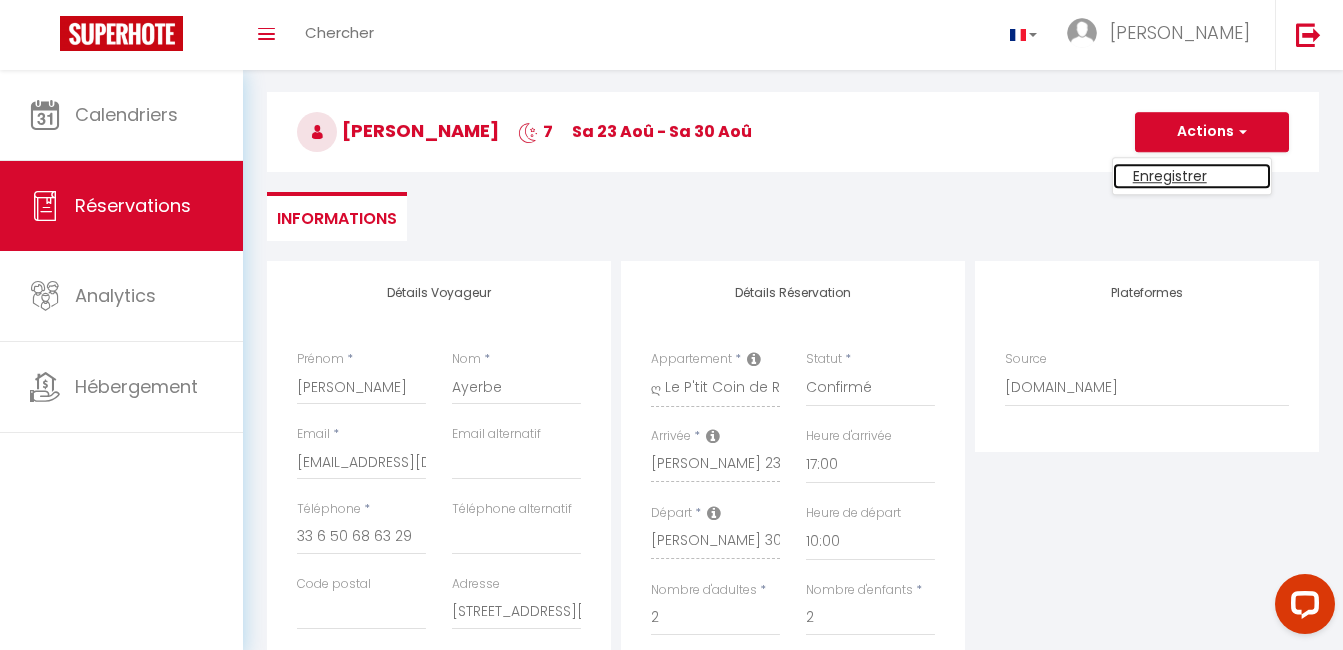 click on "Enregistrer" at bounding box center [1192, 176] 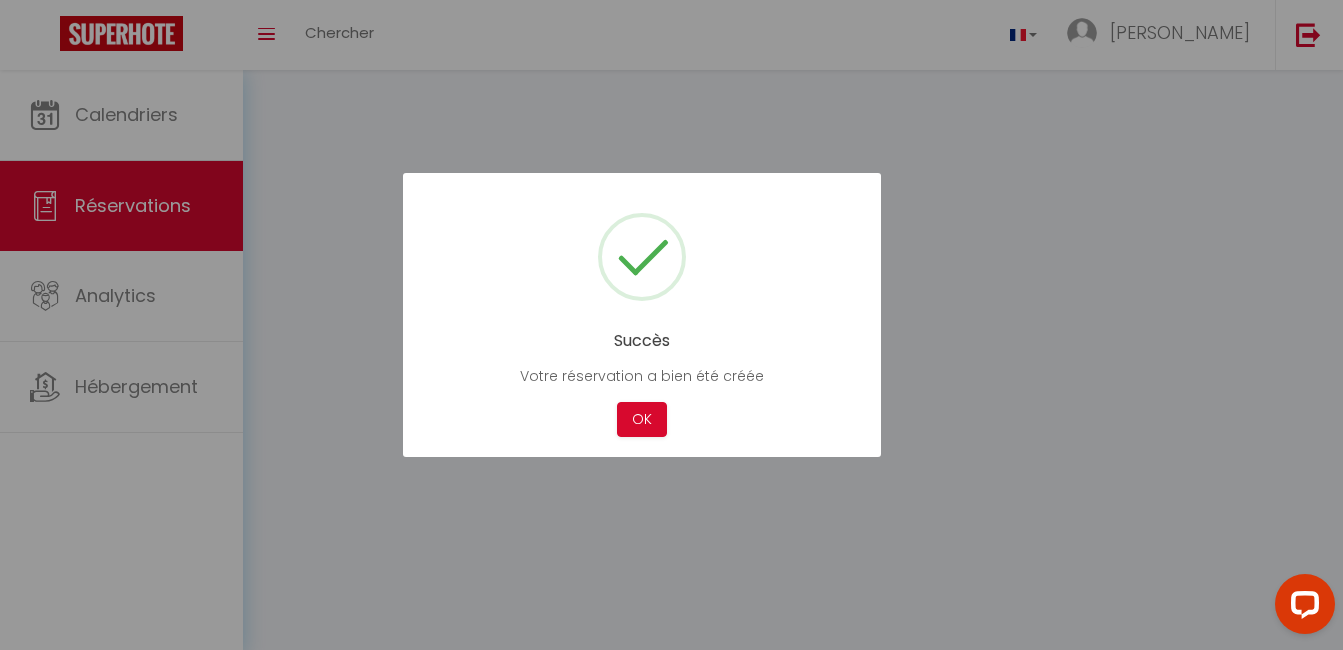 scroll, scrollTop: 0, scrollLeft: 0, axis: both 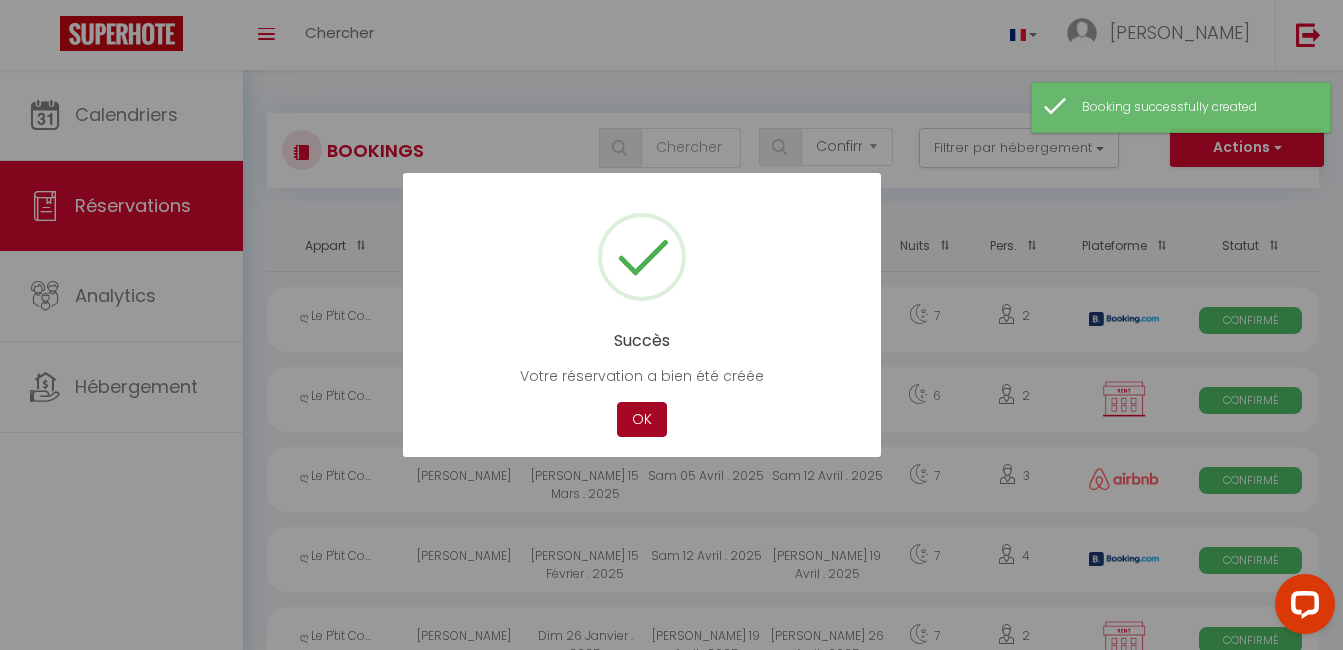 click on "OK" at bounding box center (642, 419) 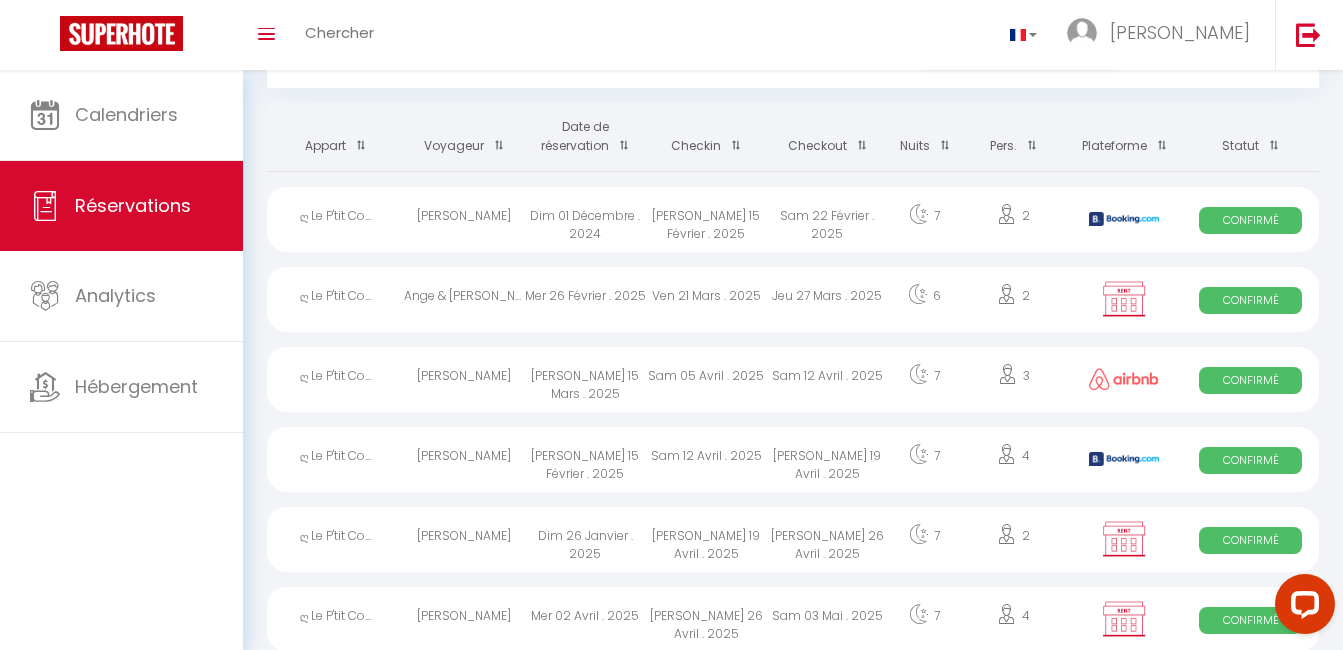 scroll, scrollTop: 0, scrollLeft: 0, axis: both 